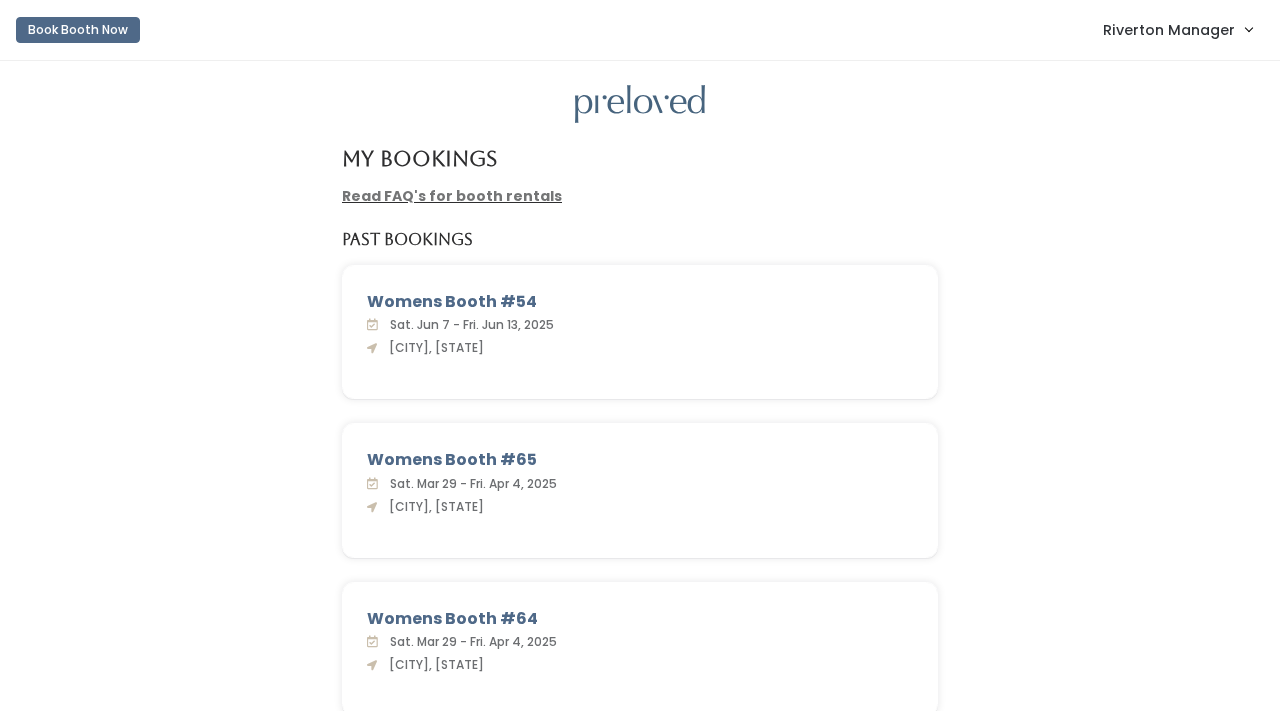 scroll, scrollTop: 0, scrollLeft: 0, axis: both 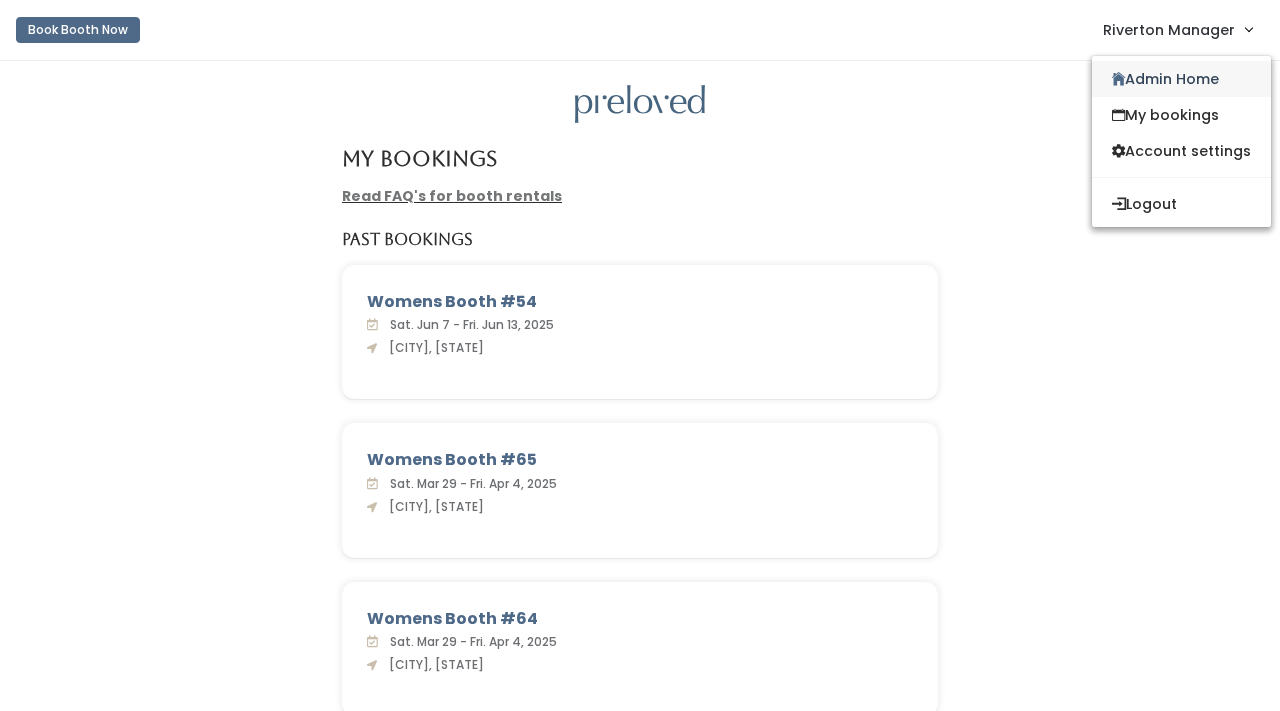 click on "Admin Home" at bounding box center (1181, 79) 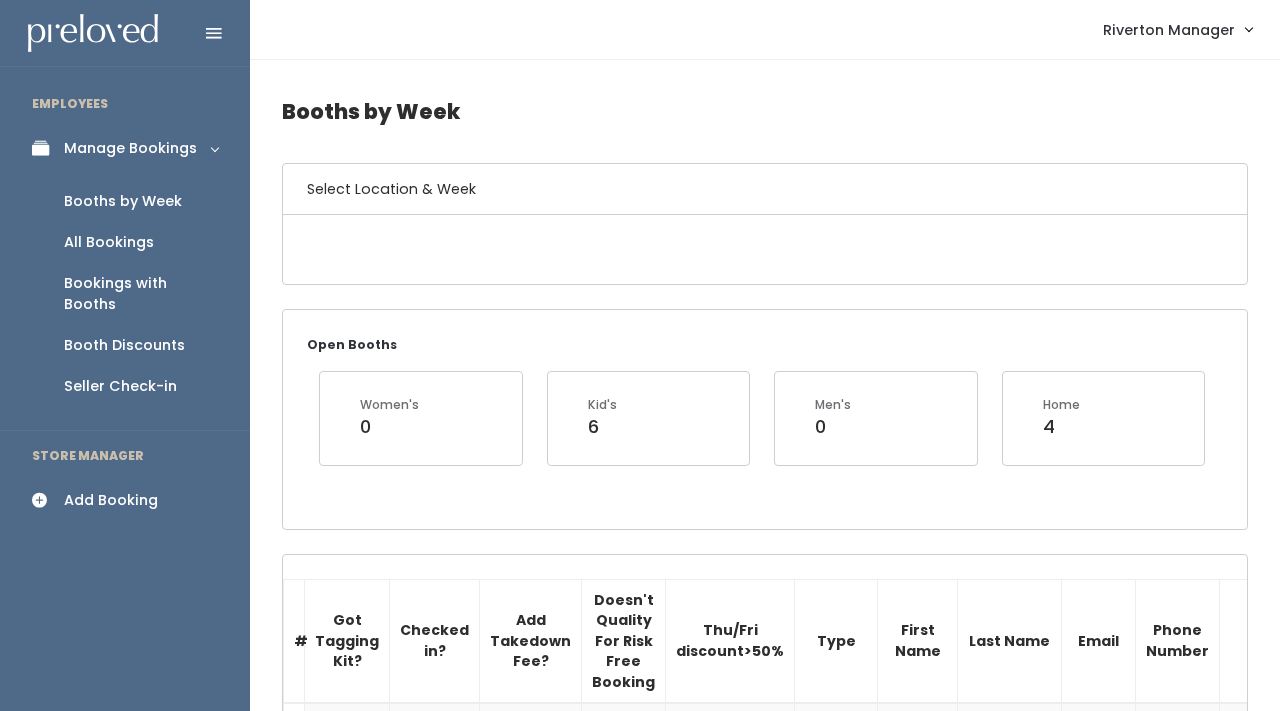 scroll, scrollTop: 0, scrollLeft: 0, axis: both 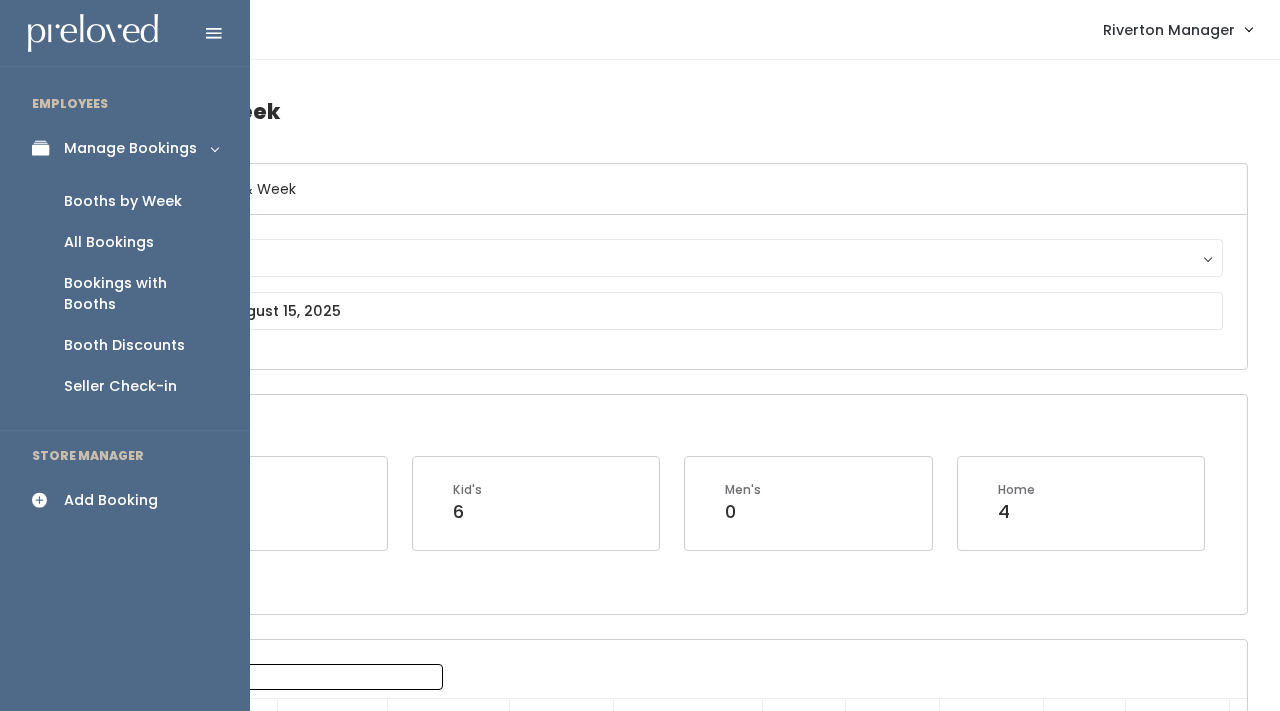 click at bounding box center [46, 500] 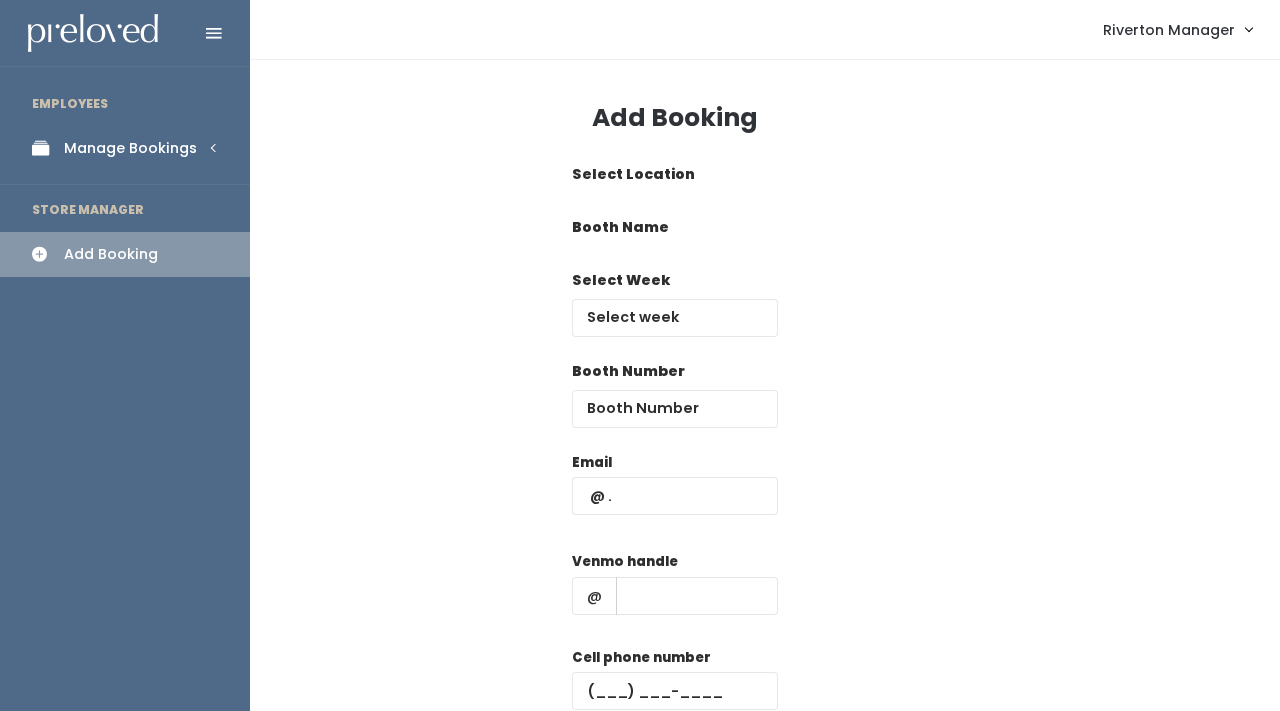 scroll, scrollTop: 0, scrollLeft: 0, axis: both 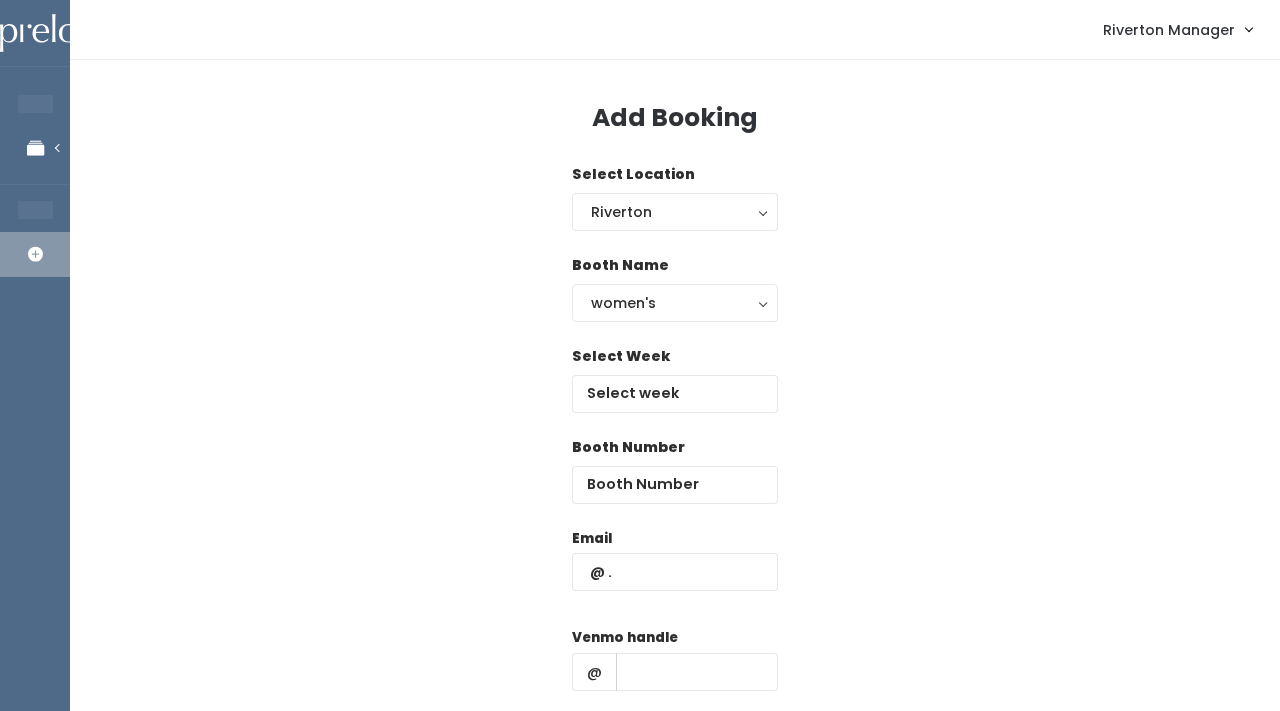 drag, startPoint x: 547, startPoint y: 345, endPoint x: 527, endPoint y: 345, distance: 20 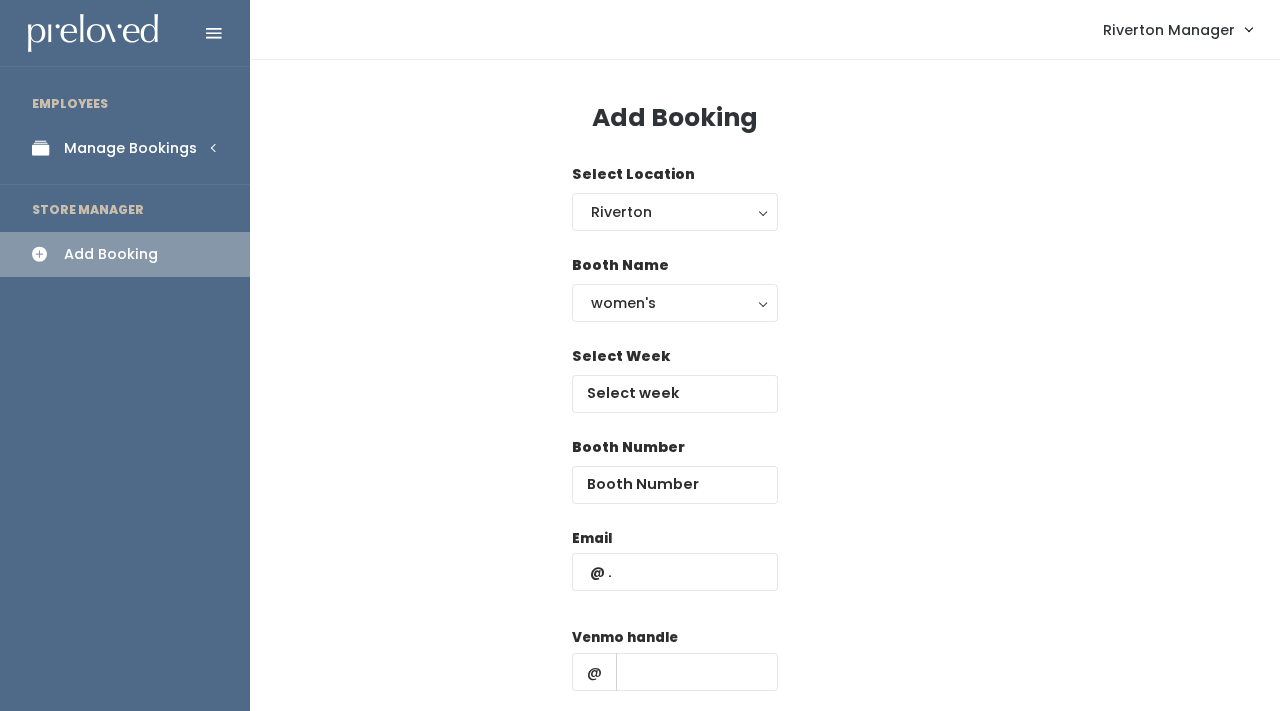 click at bounding box center [46, 148] 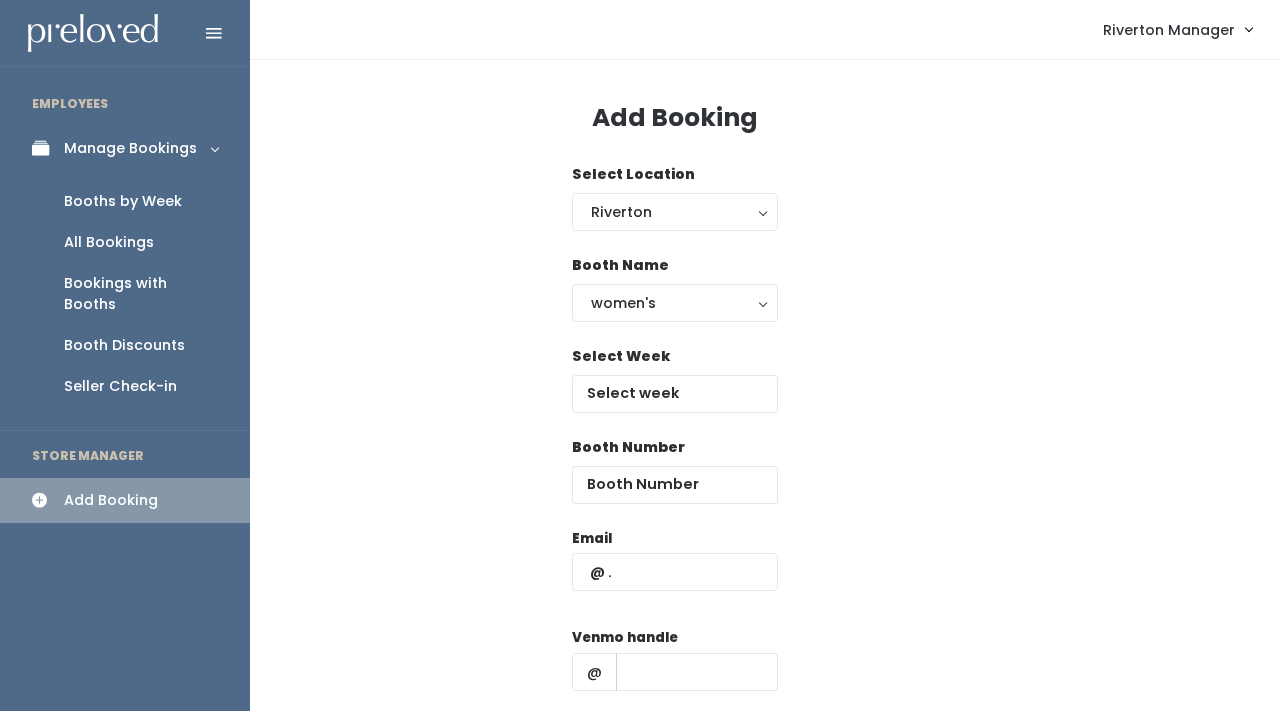 click on "Booths by Week" at bounding box center [123, 201] 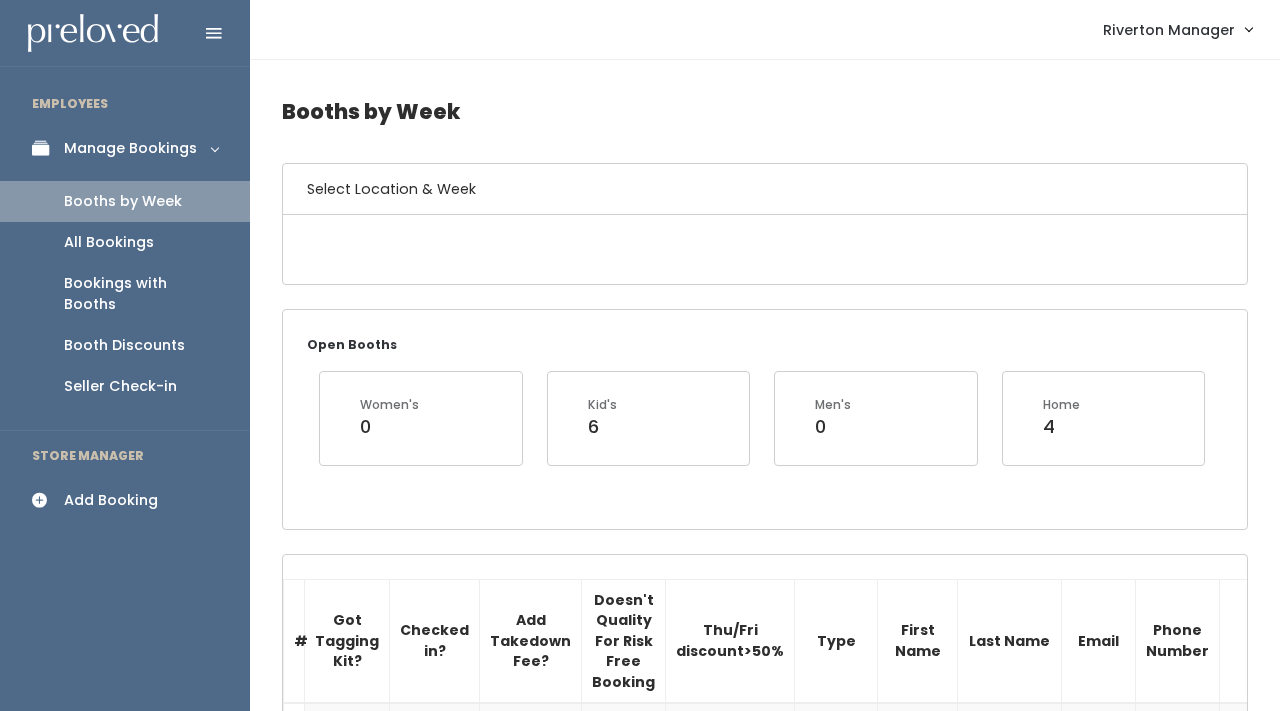 scroll, scrollTop: 0, scrollLeft: 0, axis: both 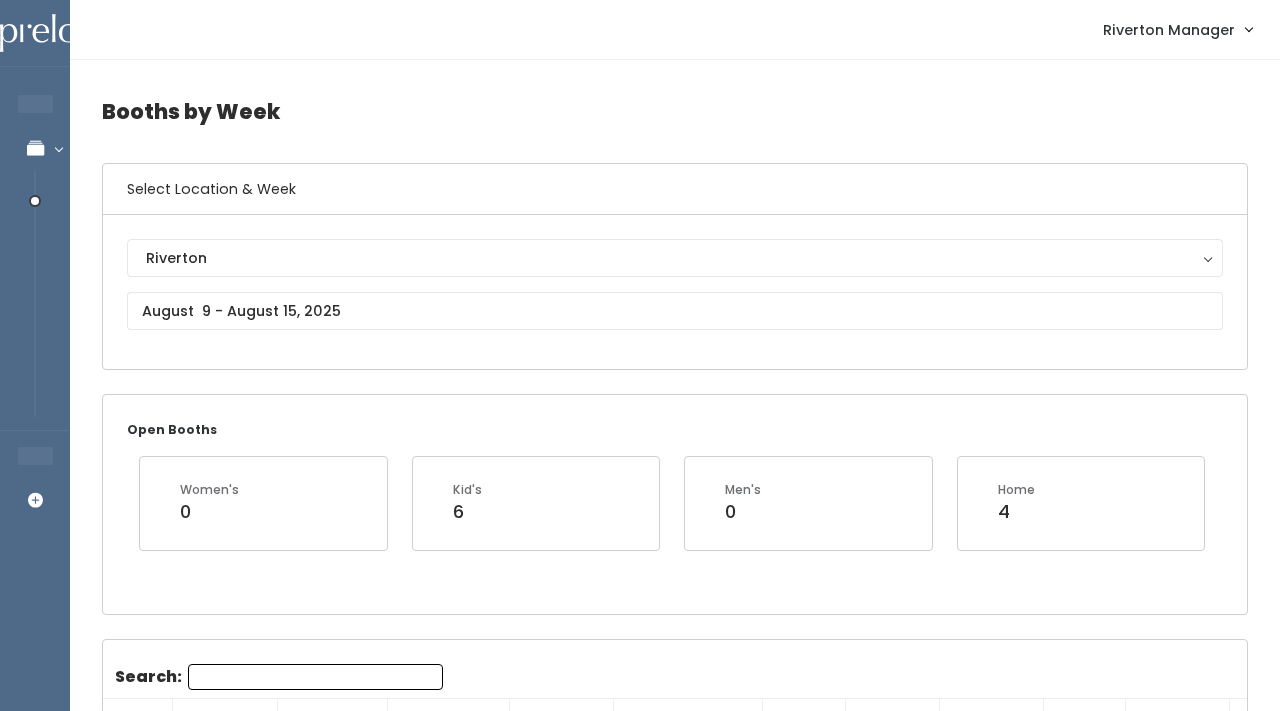 click on "[CITY]
[CITY]" at bounding box center (675, 292) 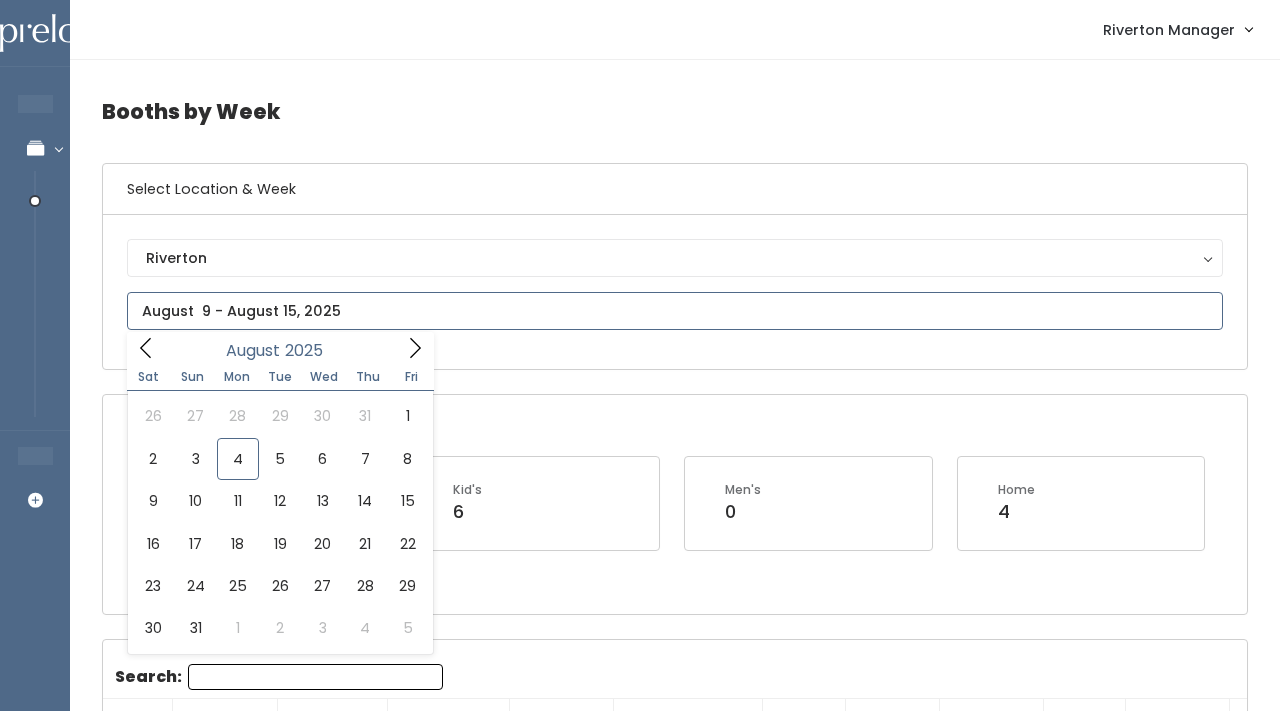 click at bounding box center (675, 311) 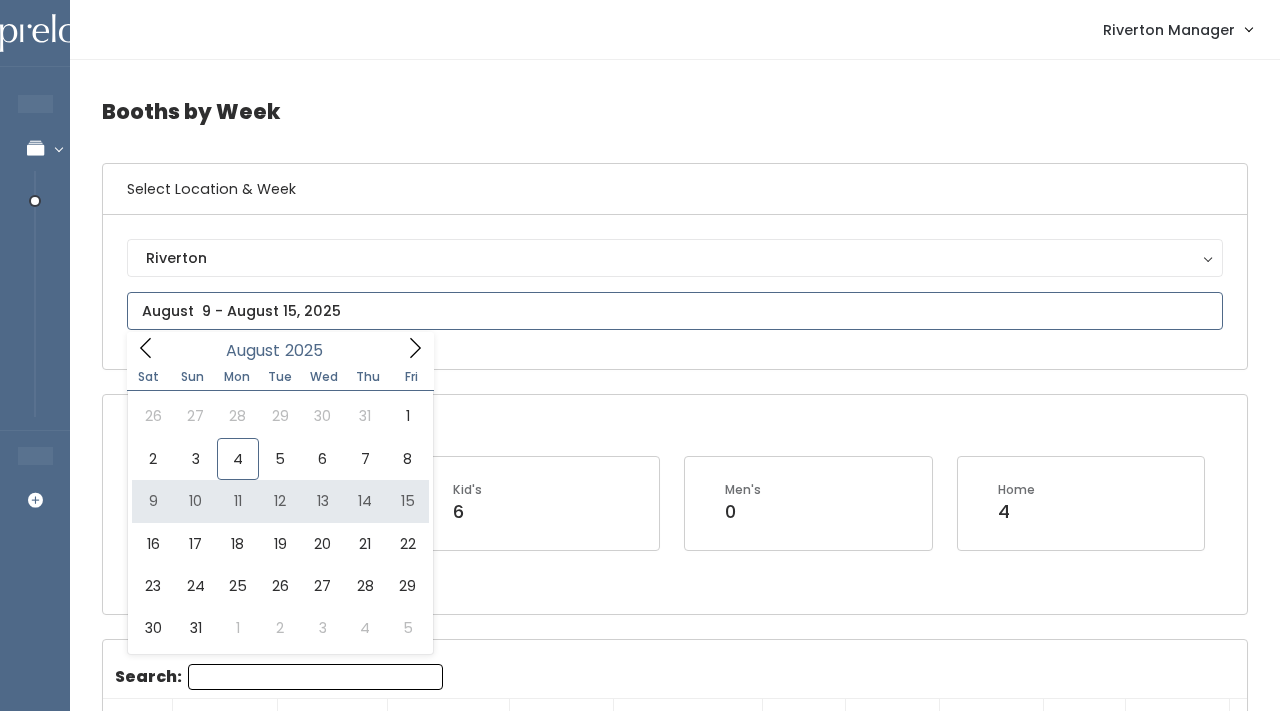 type on "[MONTH] [NUMBER] to [MONTH] [NUMBER]" 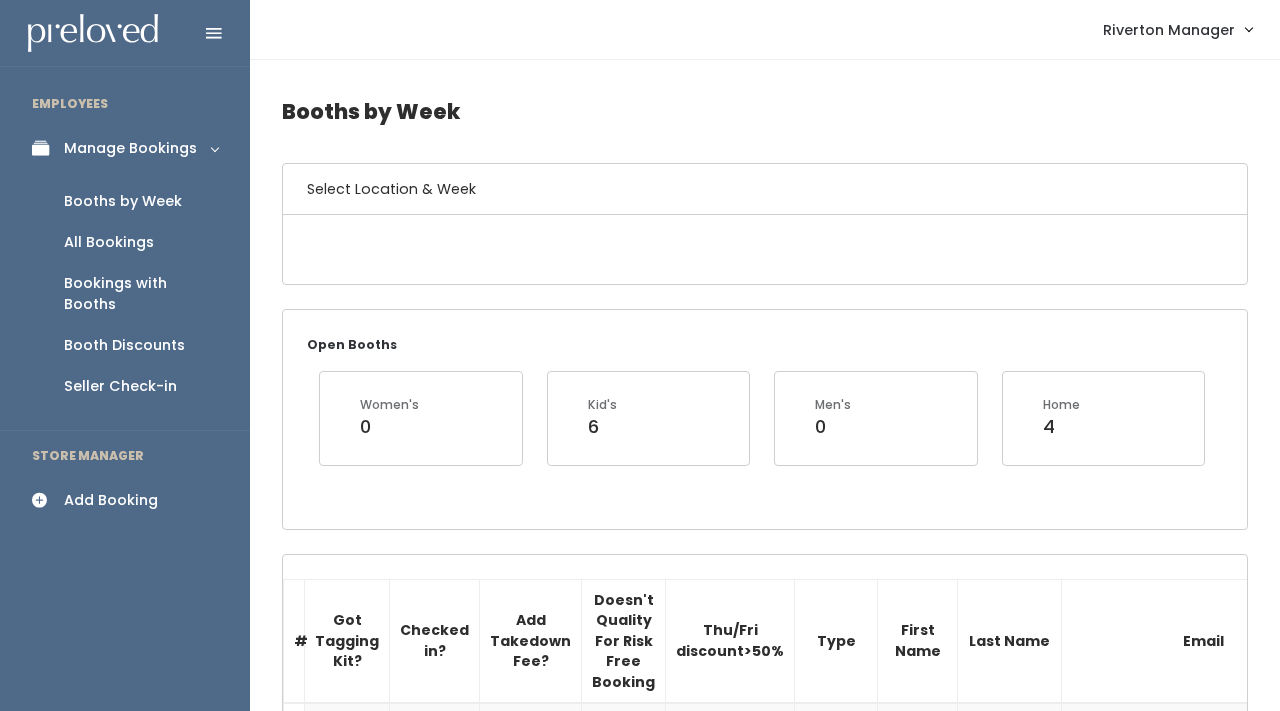scroll, scrollTop: 0, scrollLeft: 0, axis: both 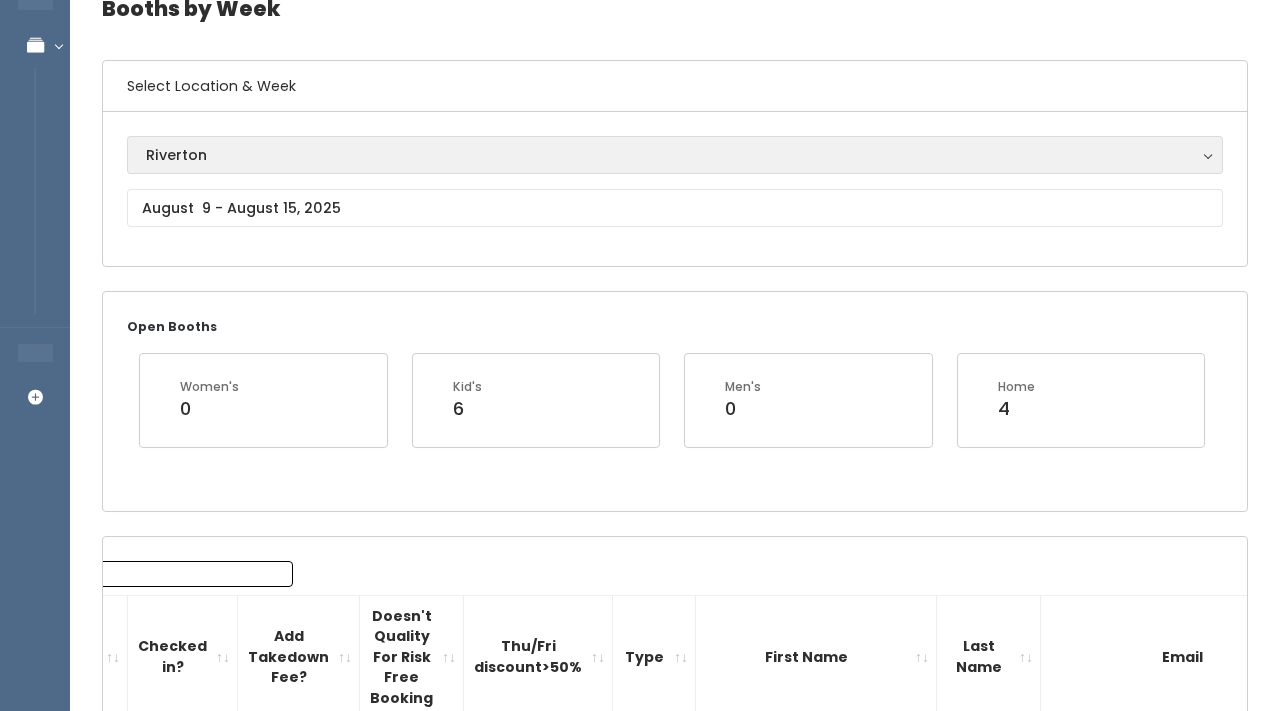 click on "Riverton
Riverton" at bounding box center (675, 189) 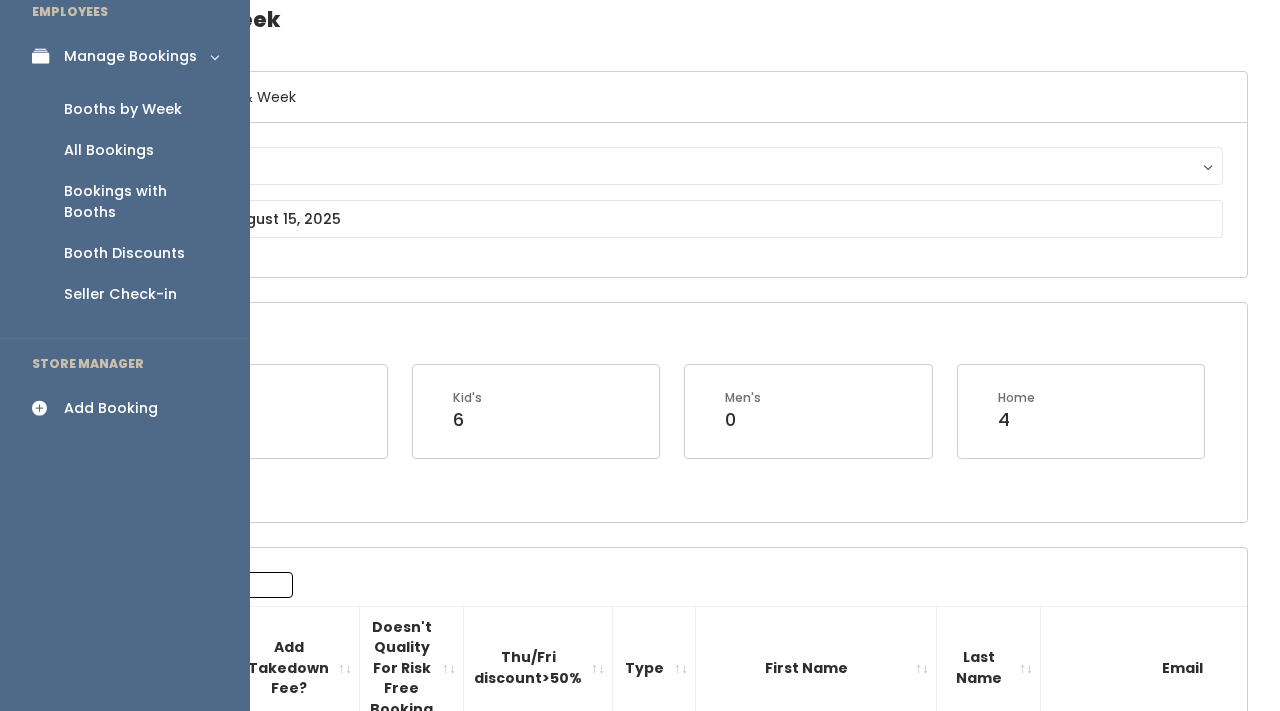 click on "Add Booking" at bounding box center [111, 408] 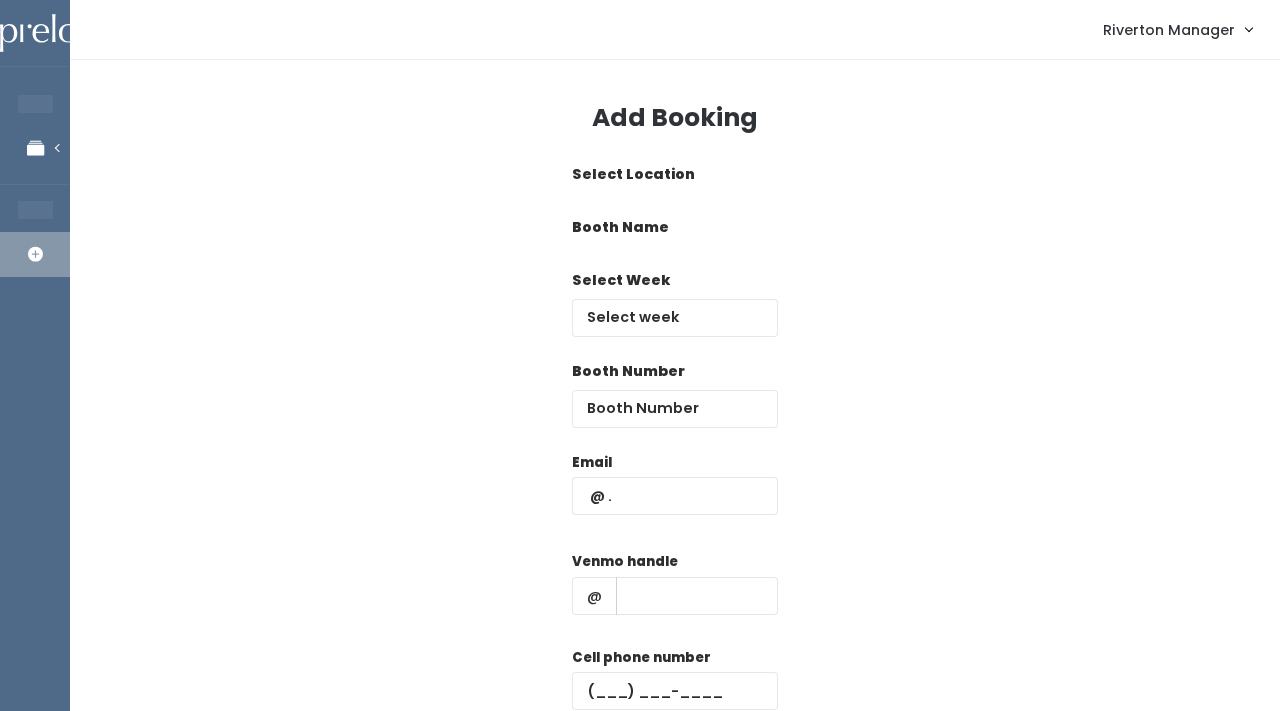 scroll, scrollTop: 0, scrollLeft: 0, axis: both 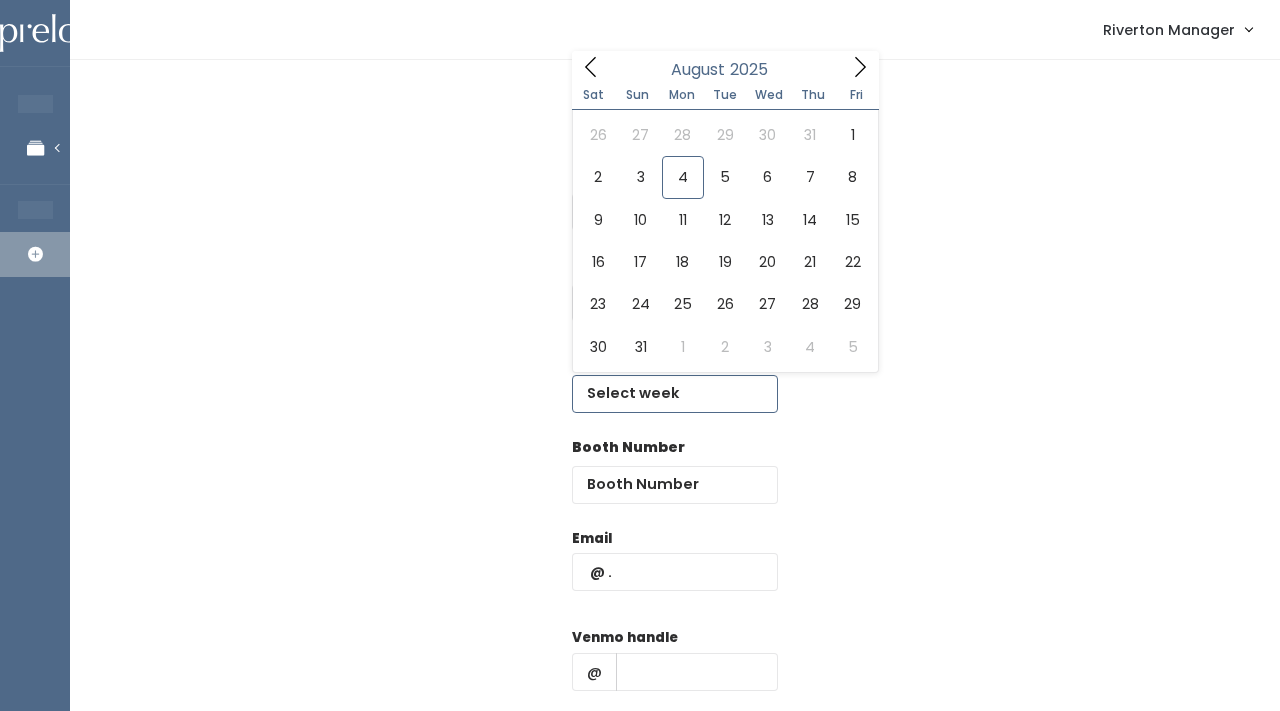 click at bounding box center [675, 394] 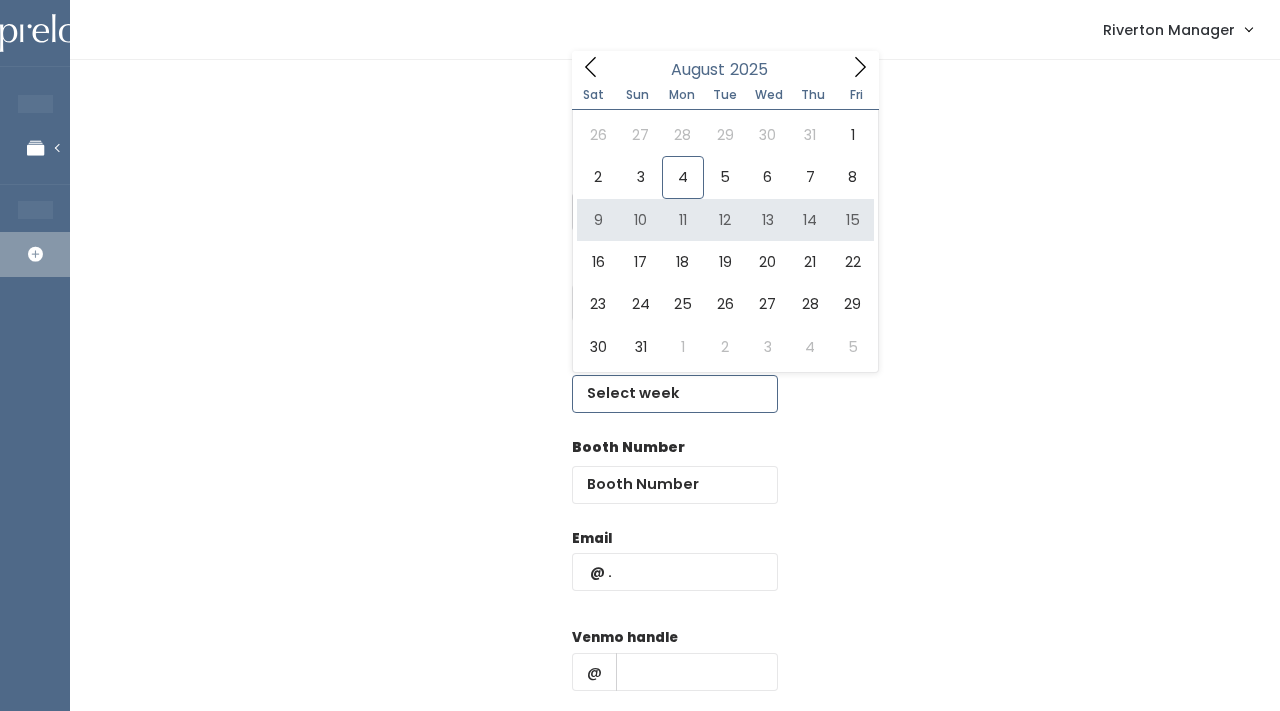type on "[DATE] to [DATE]" 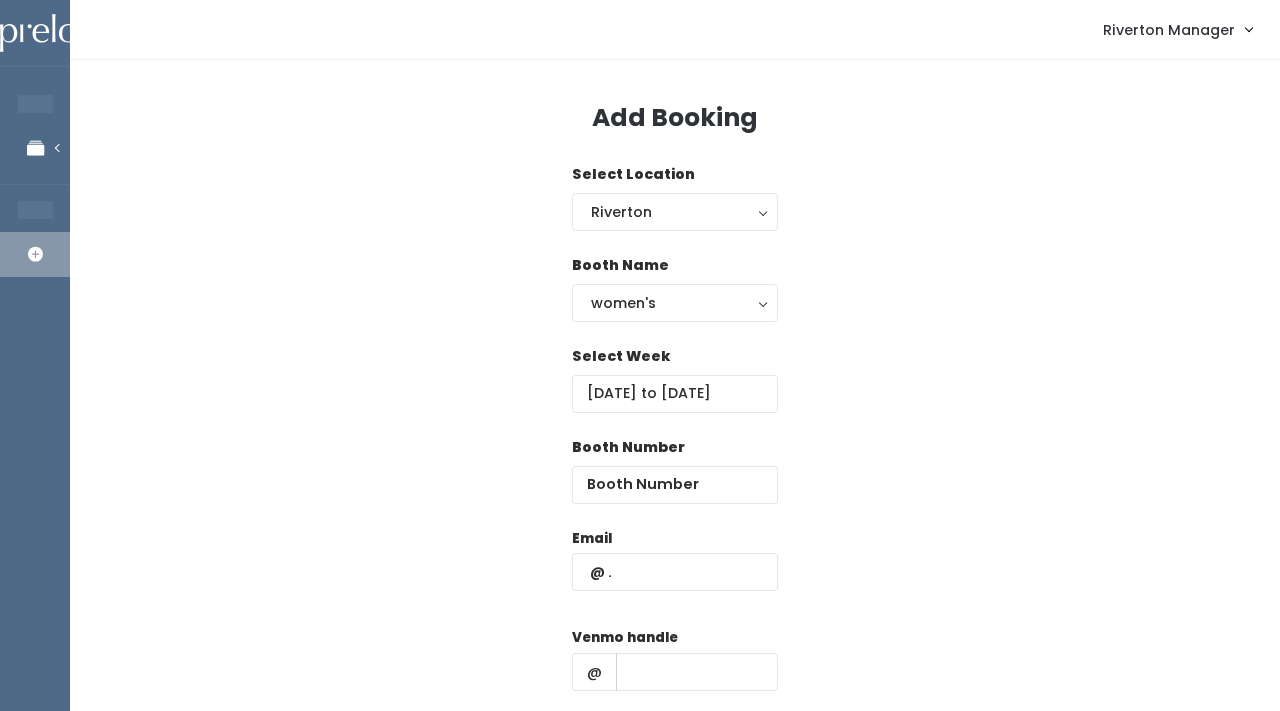 click on "Booth Number" at bounding box center (675, 482) 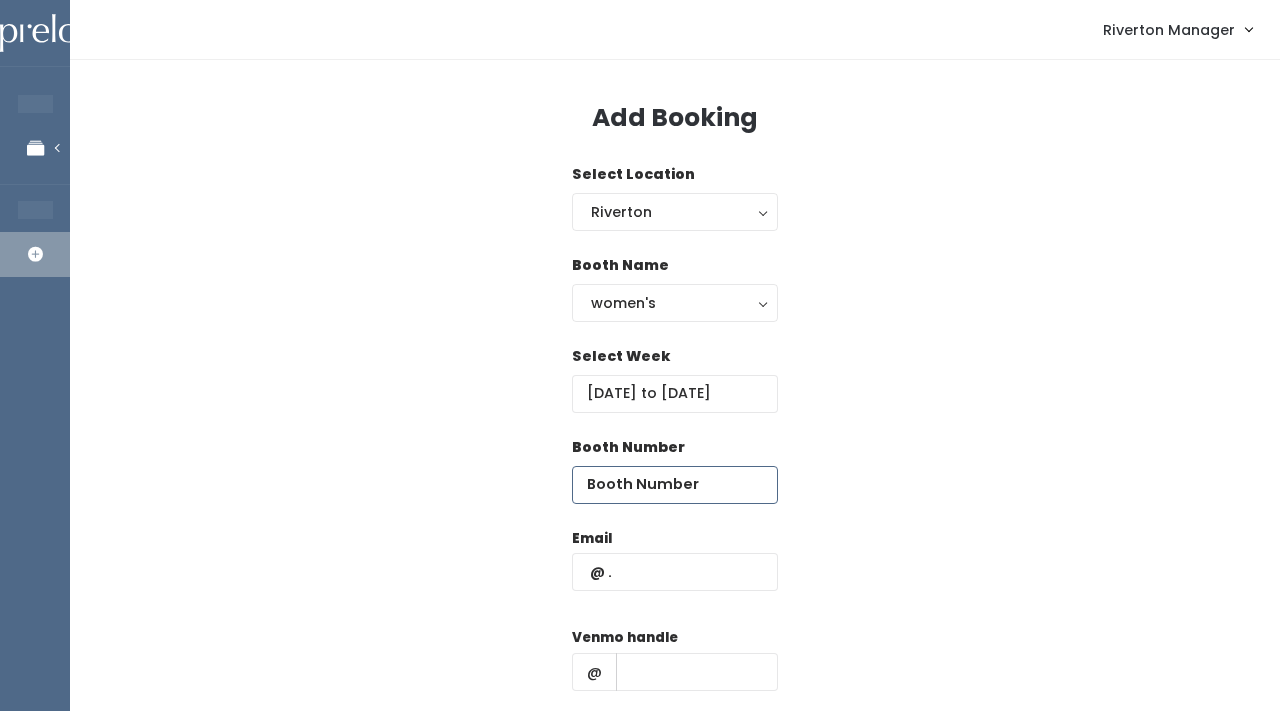 click at bounding box center [675, 485] 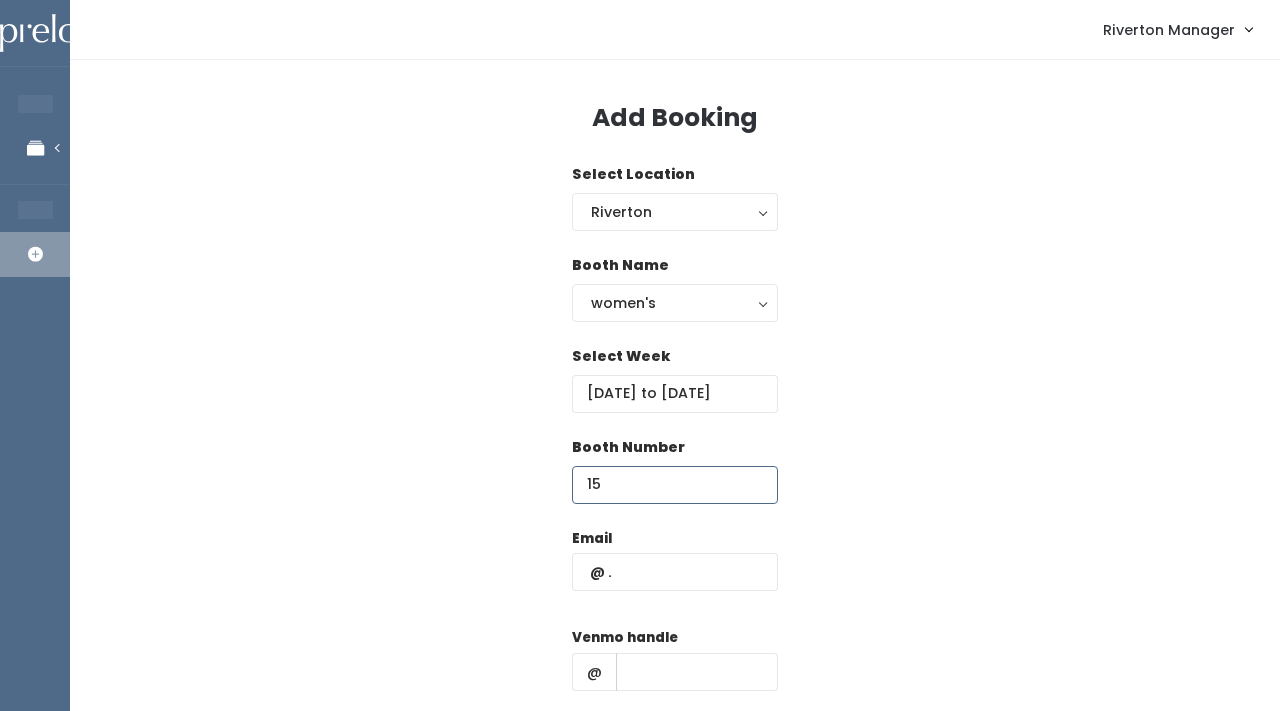 type on "15" 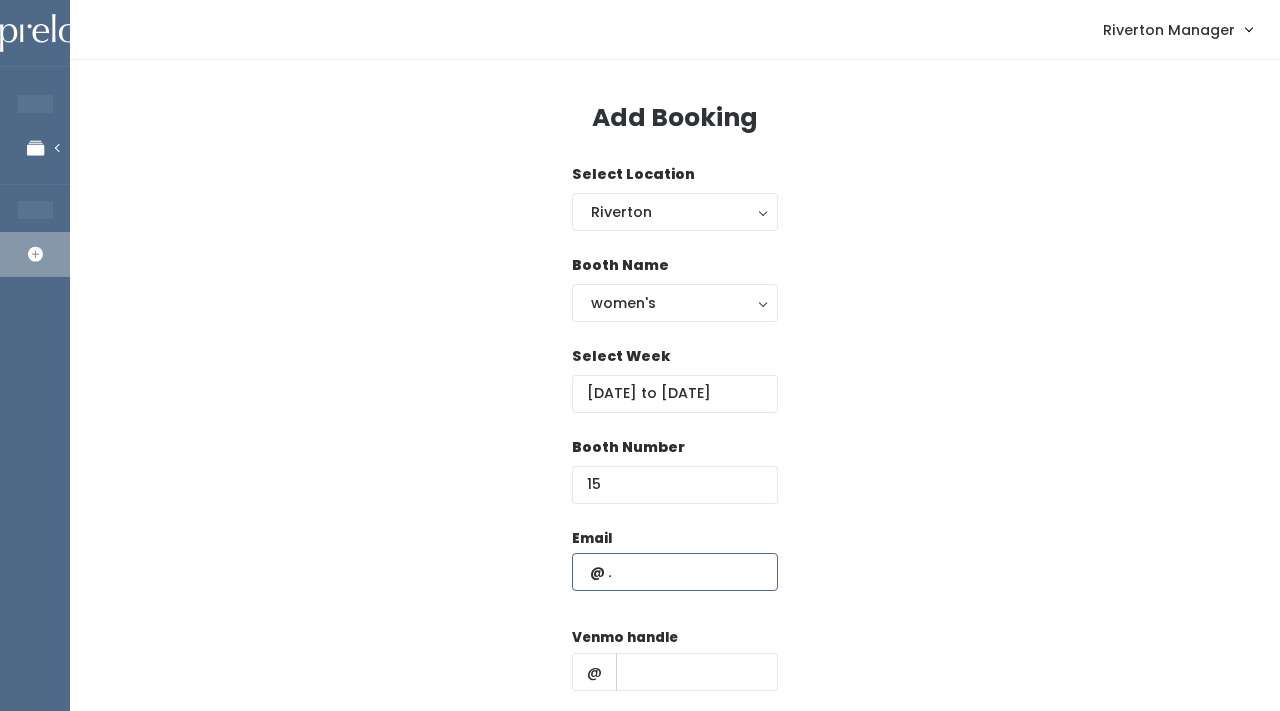click at bounding box center [675, 572] 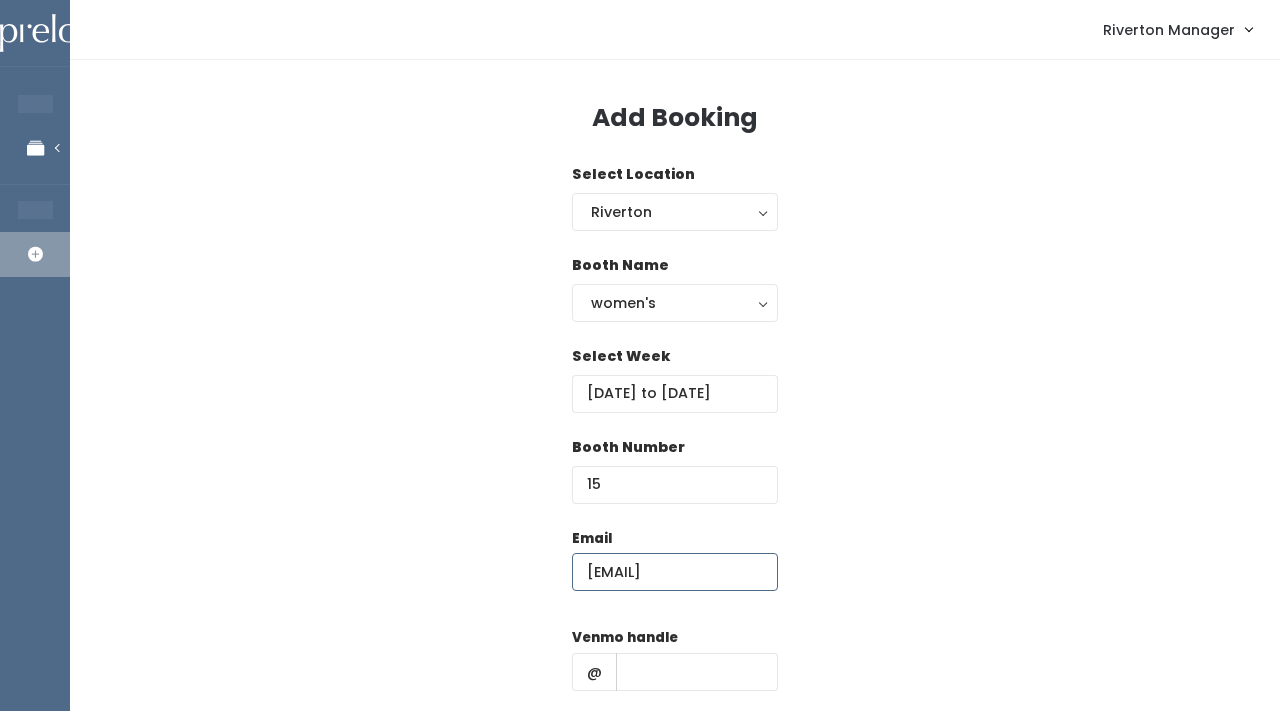 type on "brielle.em.j@gmail.com" 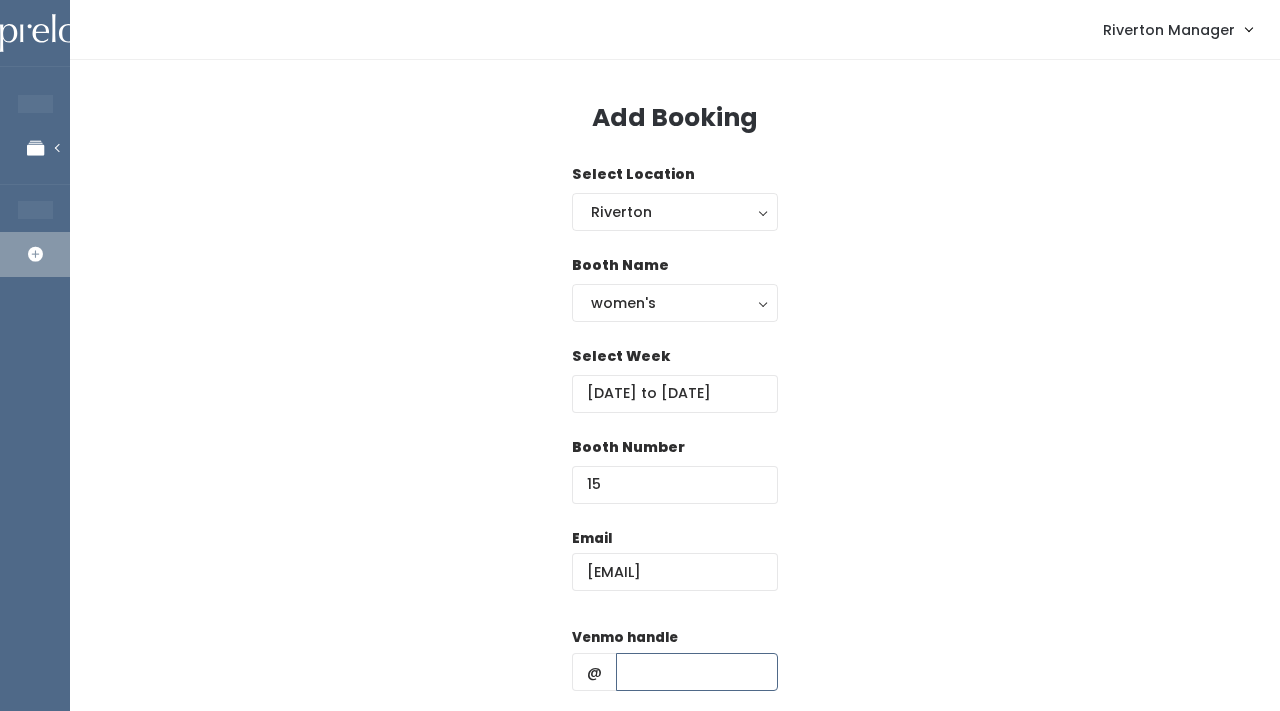 click at bounding box center (697, 672) 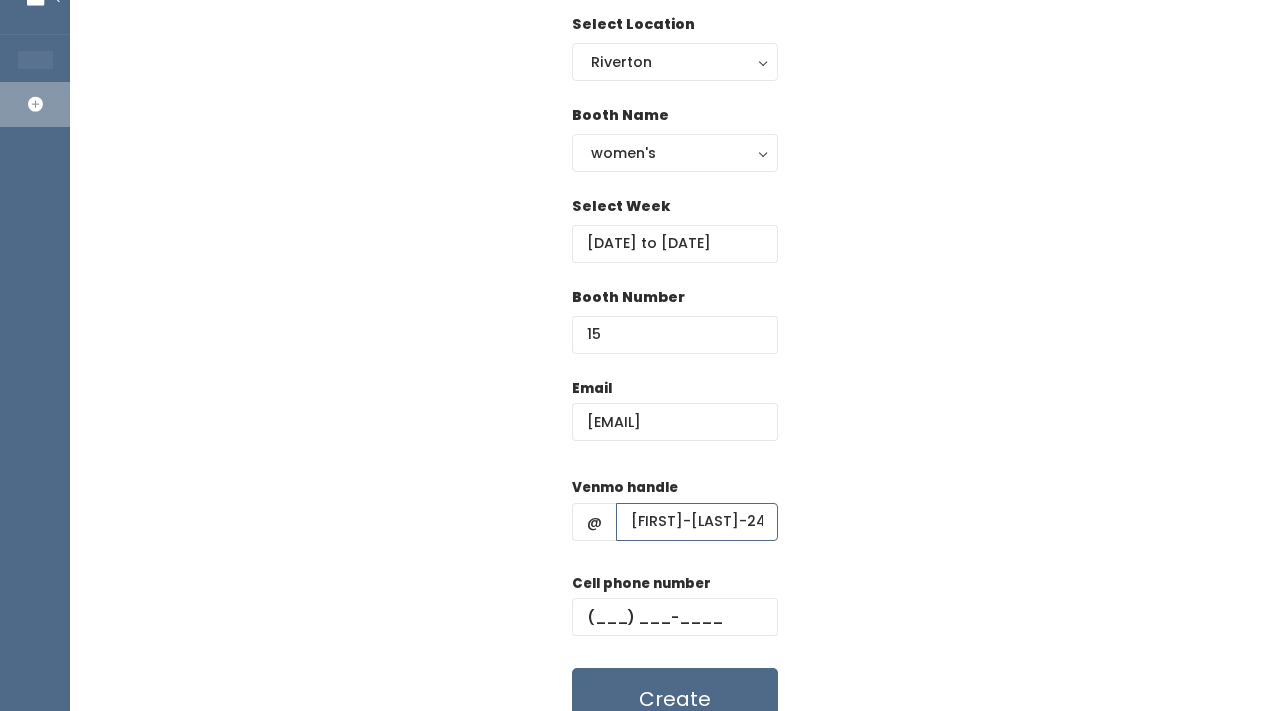 scroll, scrollTop: 218, scrollLeft: 0, axis: vertical 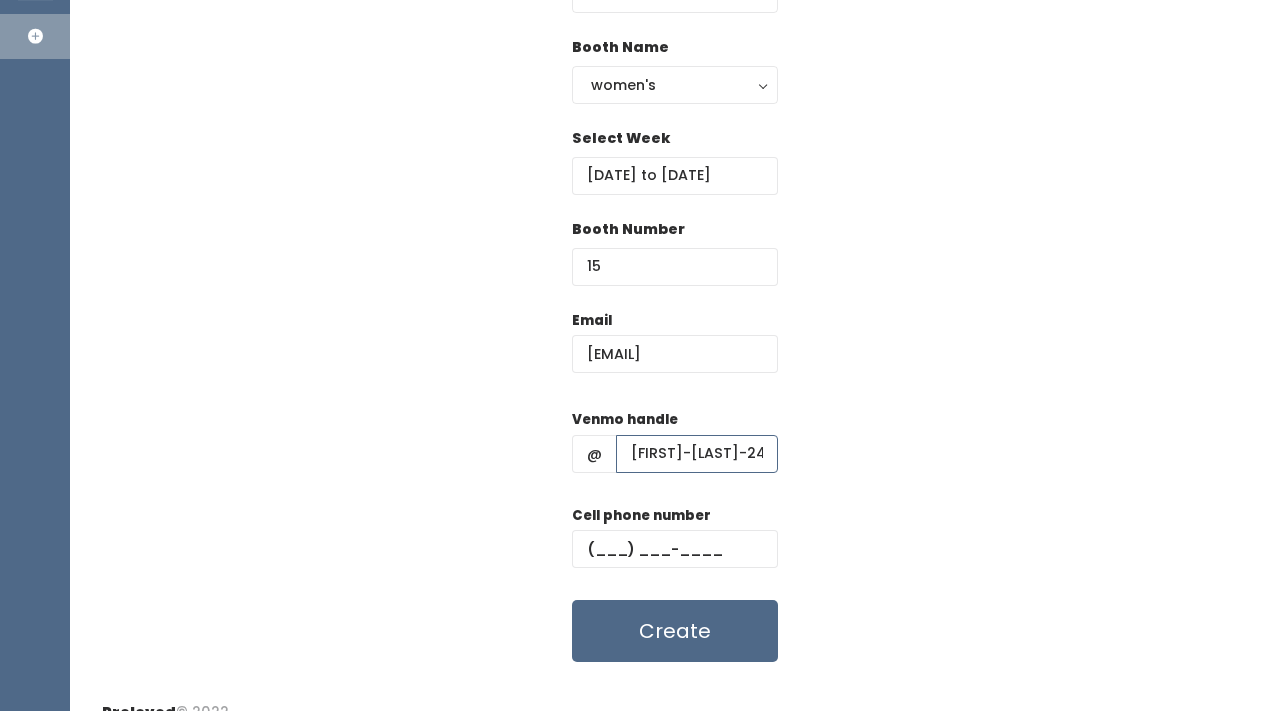type on "Brielee-jones-24" 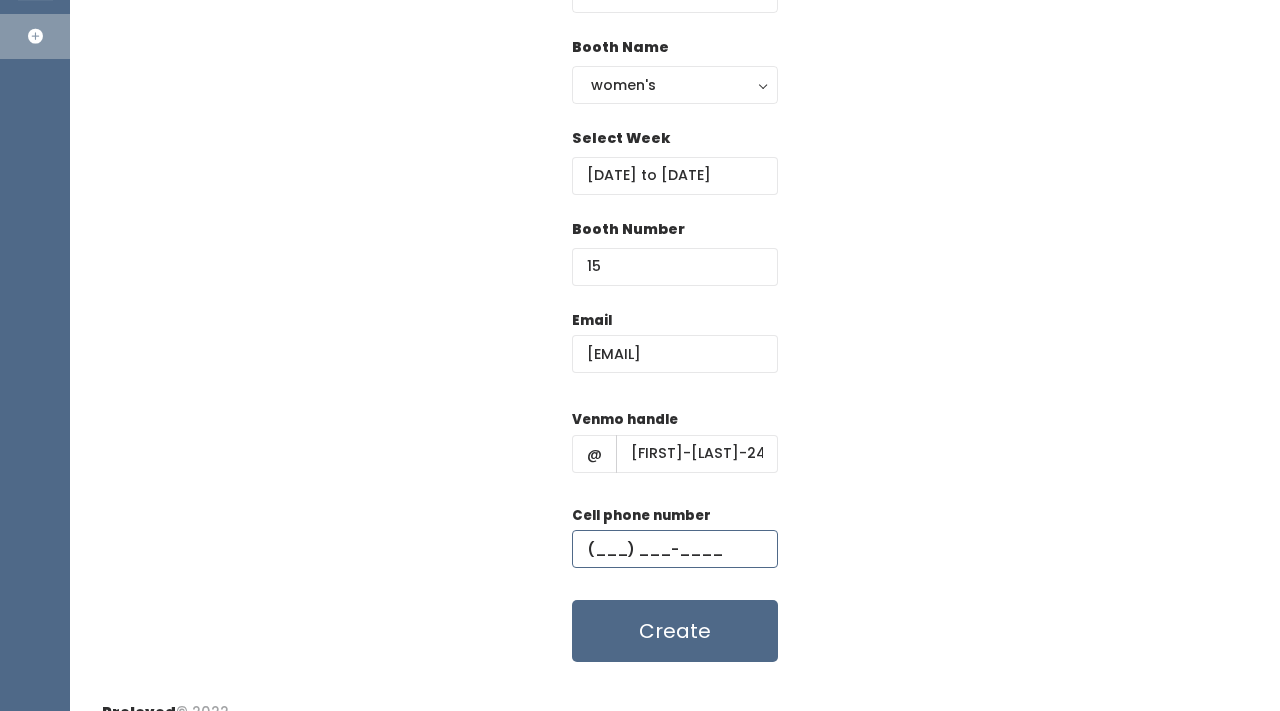 click at bounding box center (675, 549) 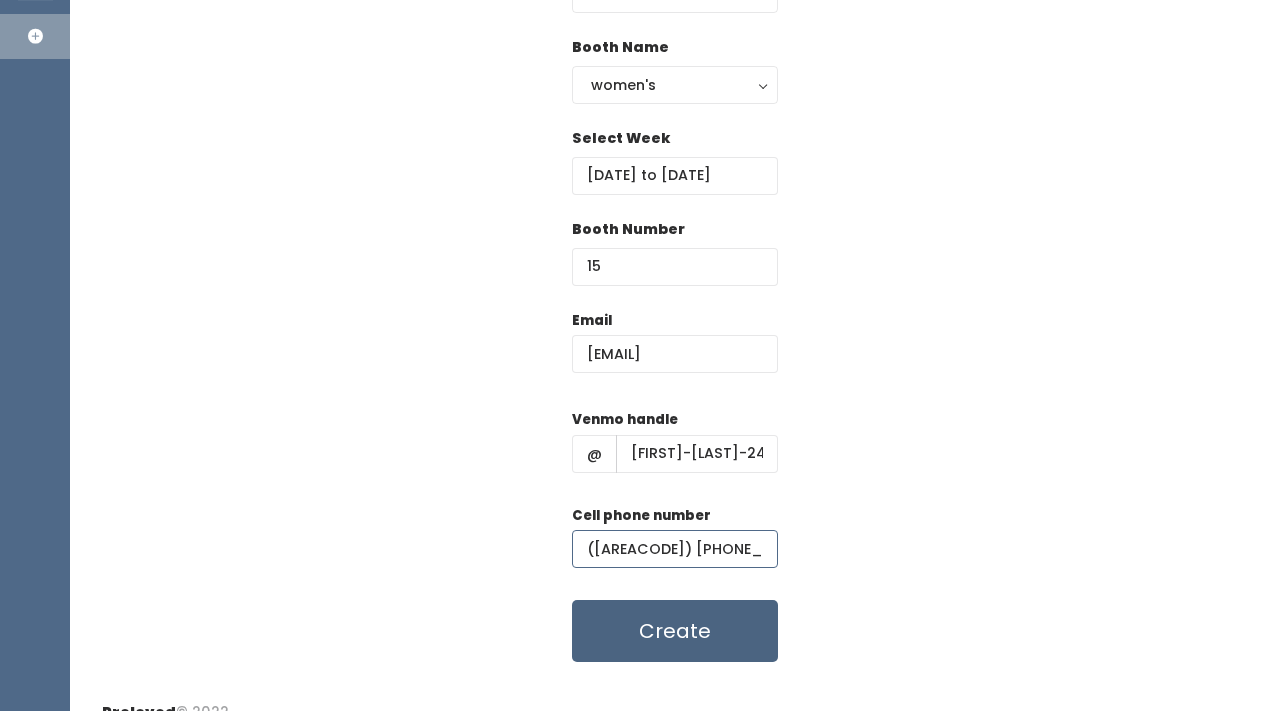 type on "(385) 224-9661" 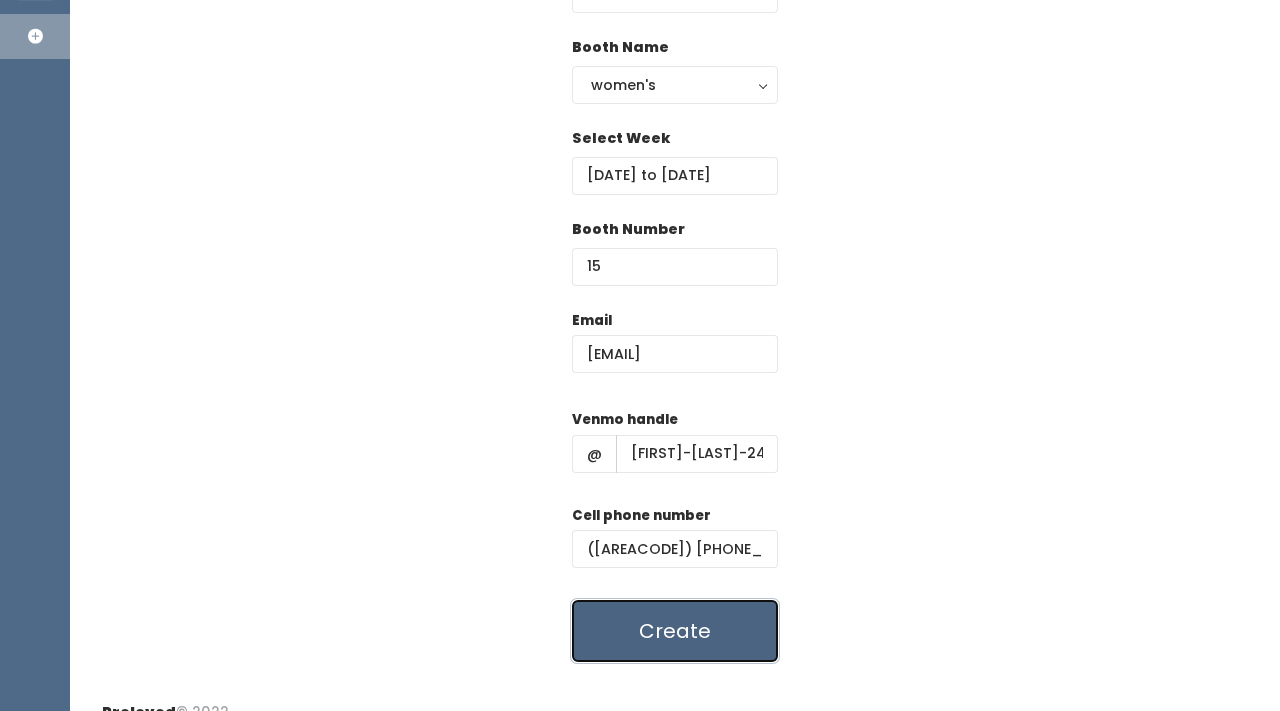 click on "Create" at bounding box center [675, 631] 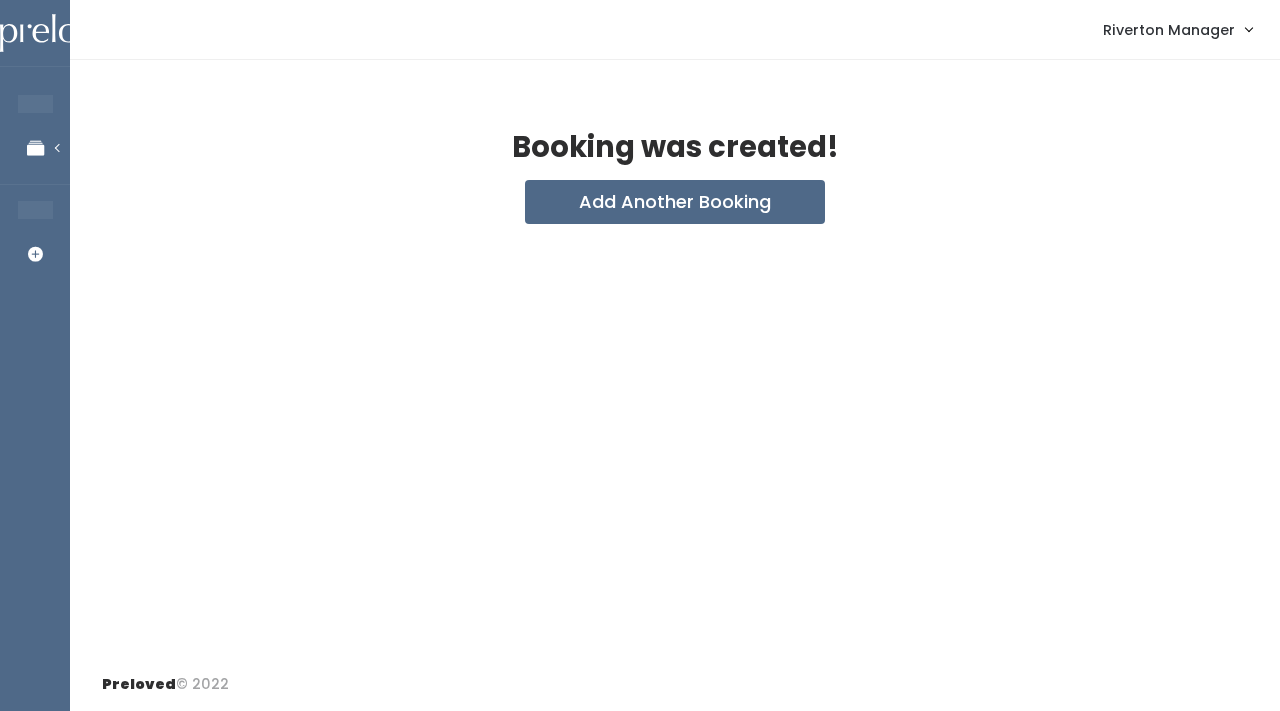 scroll, scrollTop: 0, scrollLeft: 0, axis: both 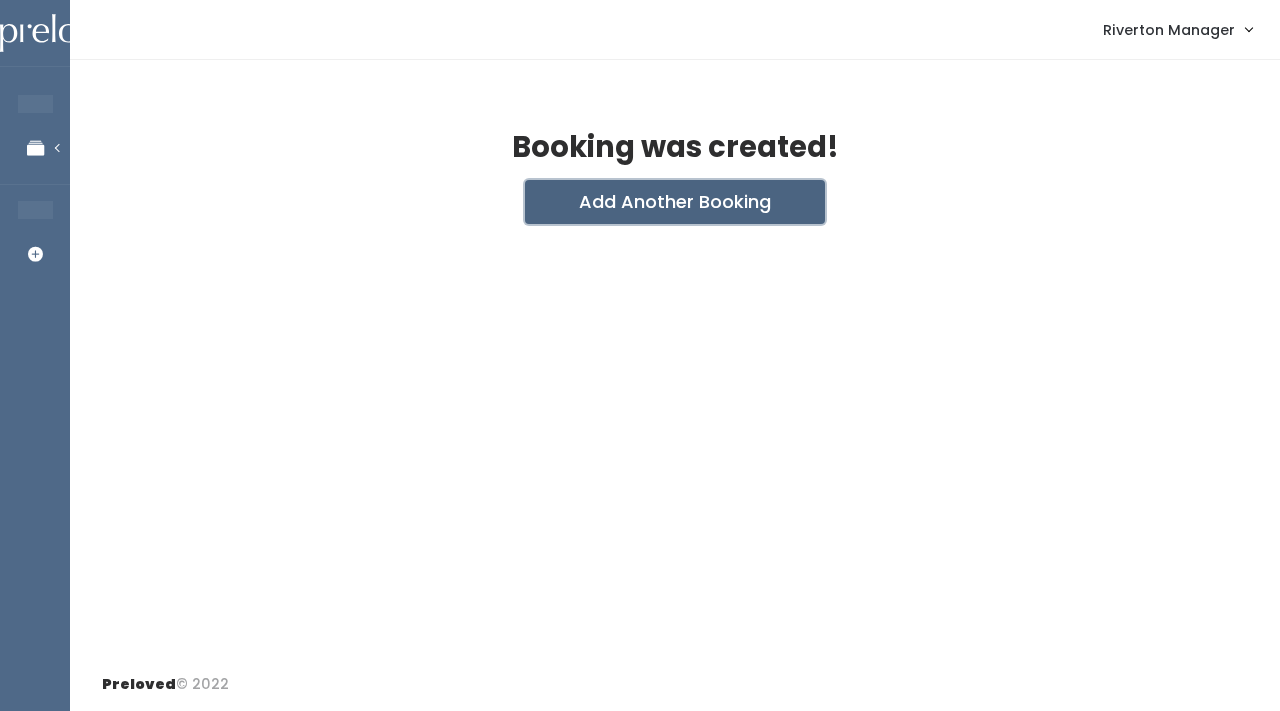 click on "Add Another Booking" at bounding box center [675, 202] 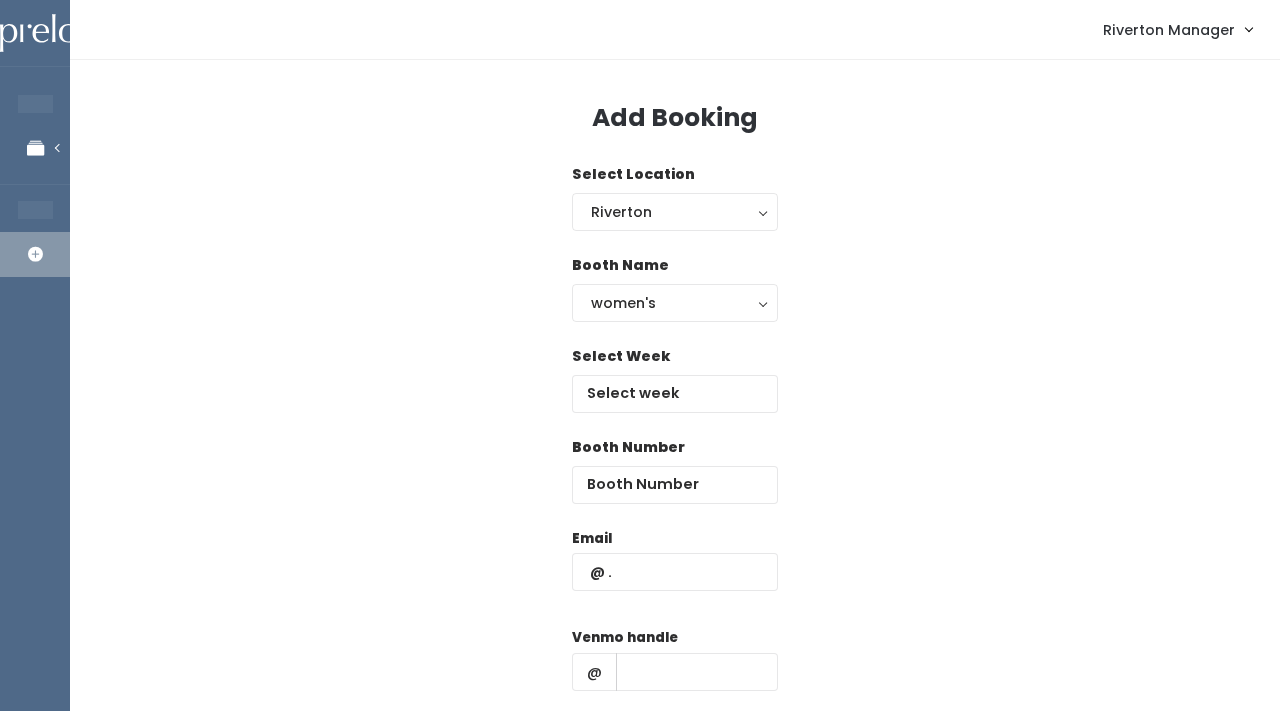 scroll, scrollTop: 0, scrollLeft: 0, axis: both 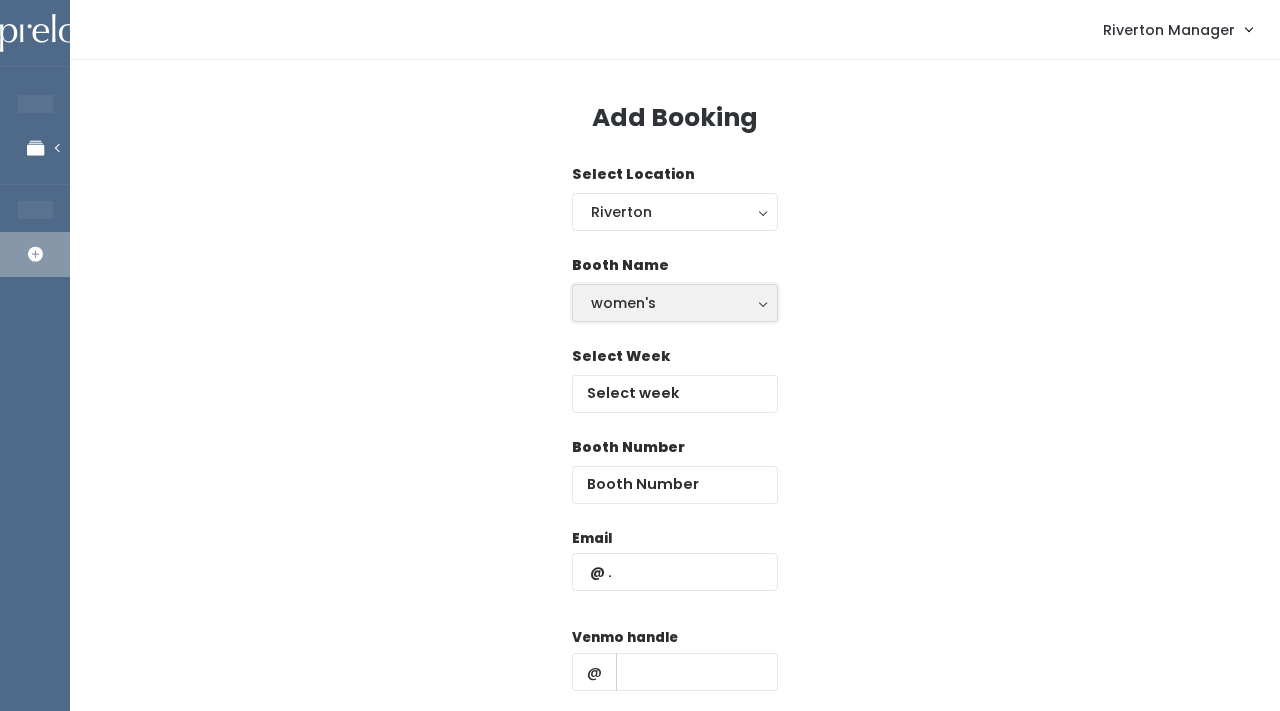 click on "women's" at bounding box center (675, 303) 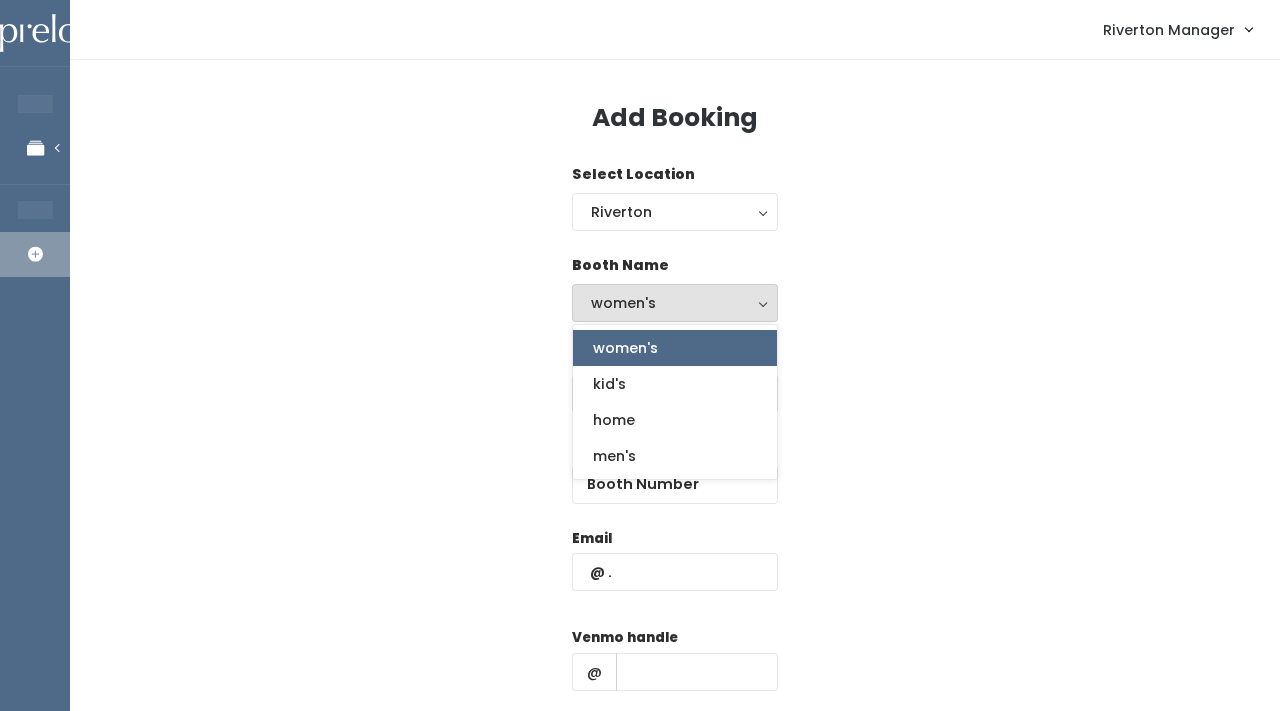 click on "Booth Name
women's
kid's
home
men's
women's    women's  kid's  home  men's" at bounding box center [675, 300] 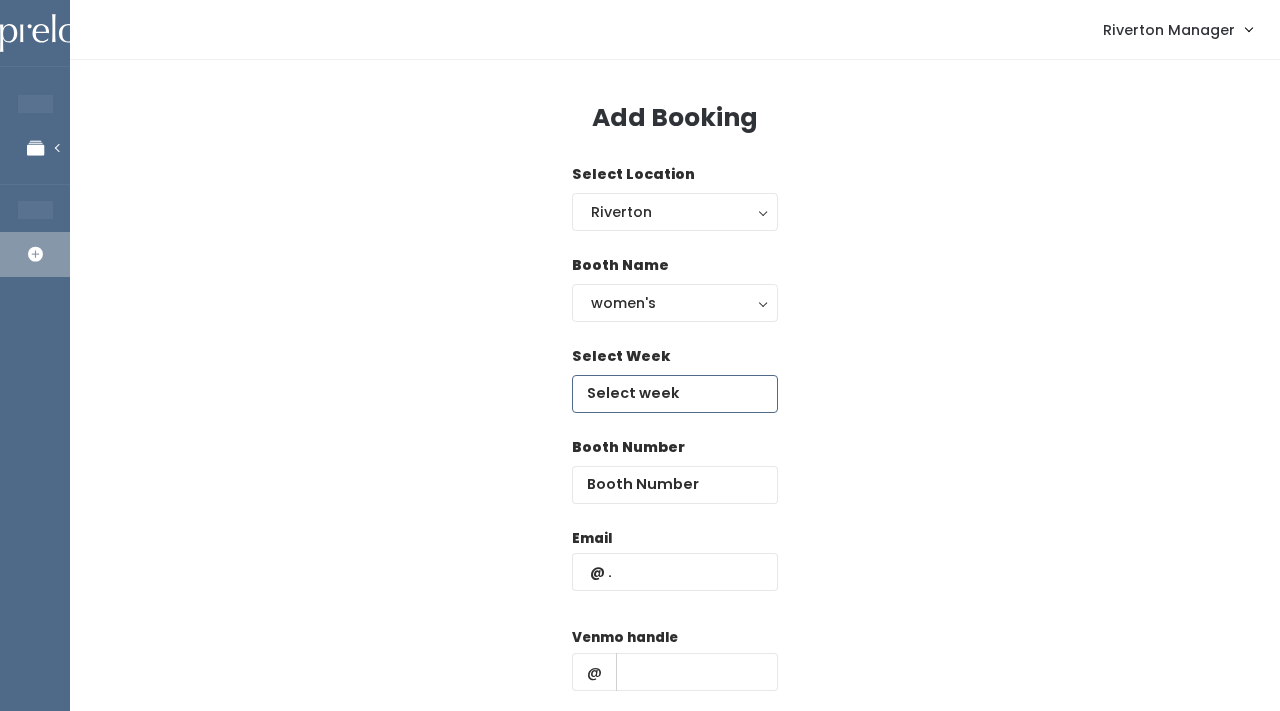 click at bounding box center [675, 394] 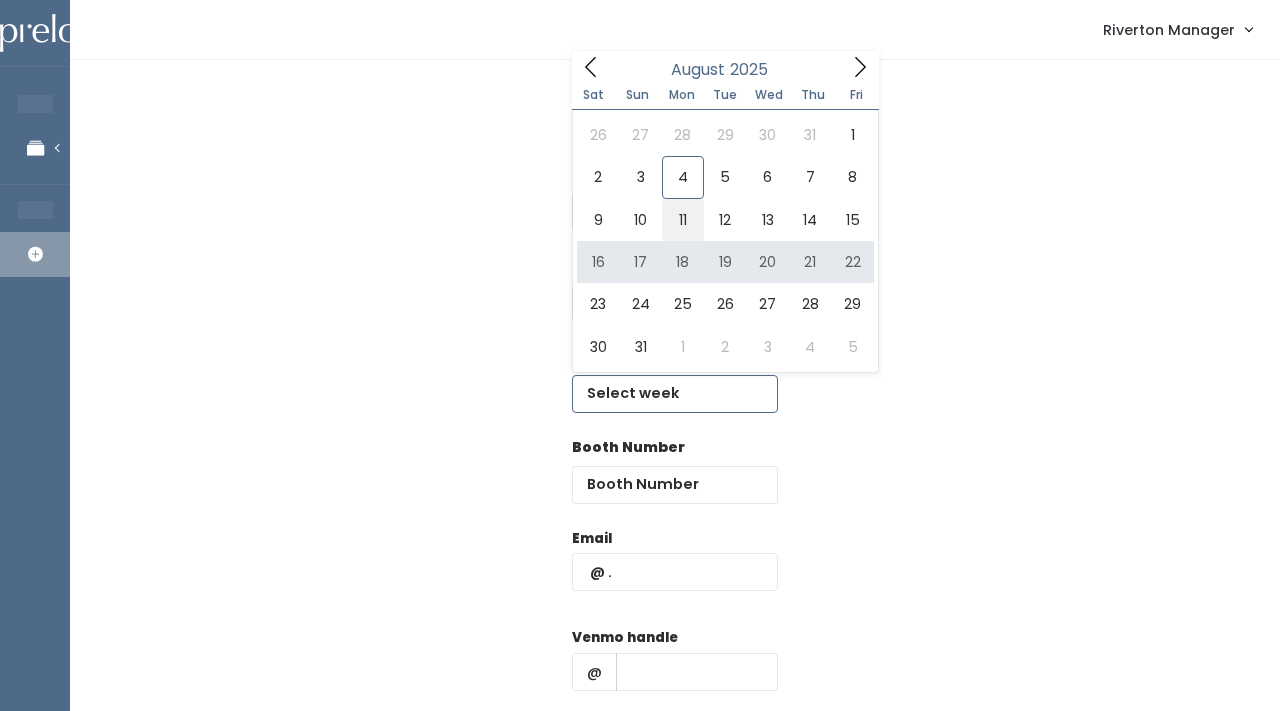 type on "[DATE] to [DATE]" 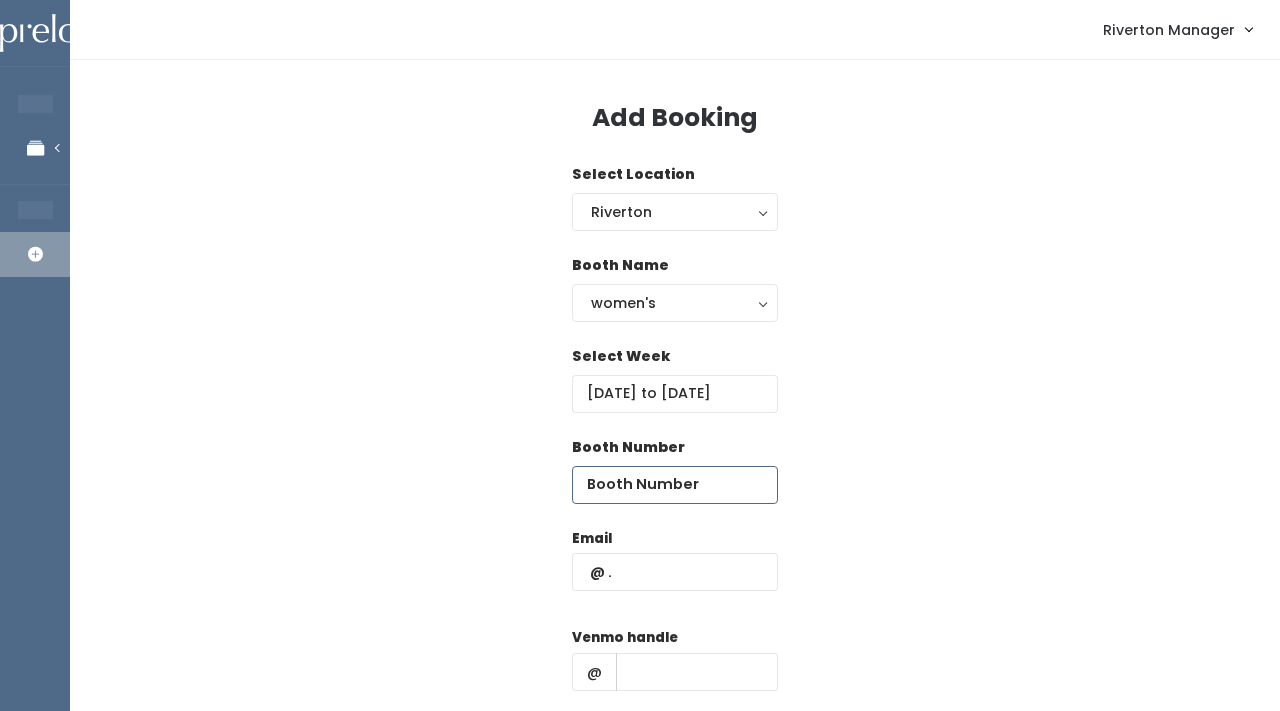 click at bounding box center [675, 485] 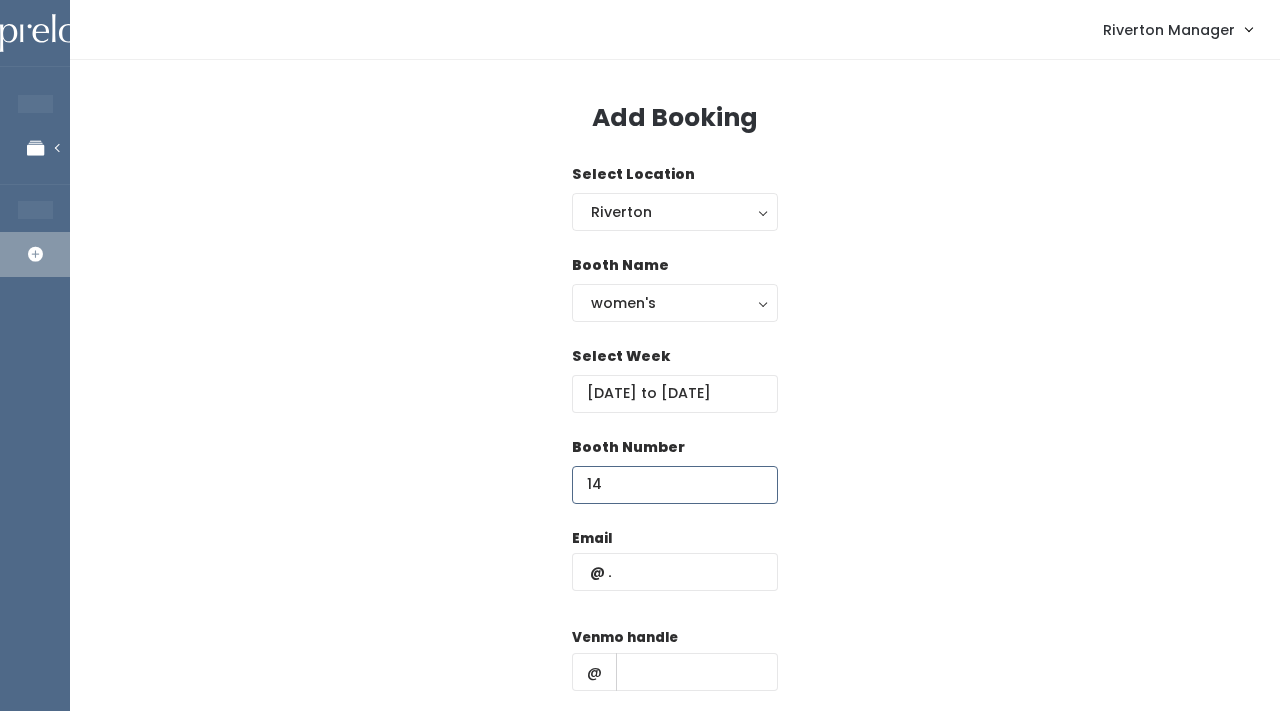 type on "14" 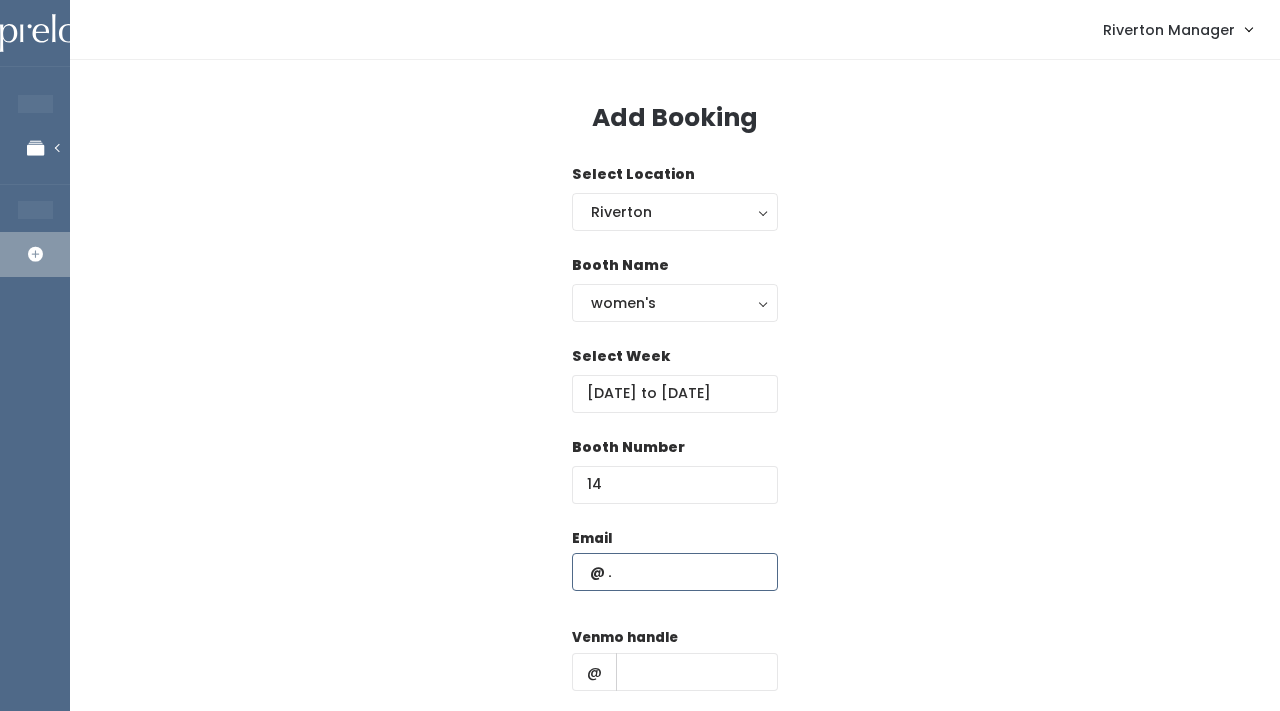 click at bounding box center [675, 572] 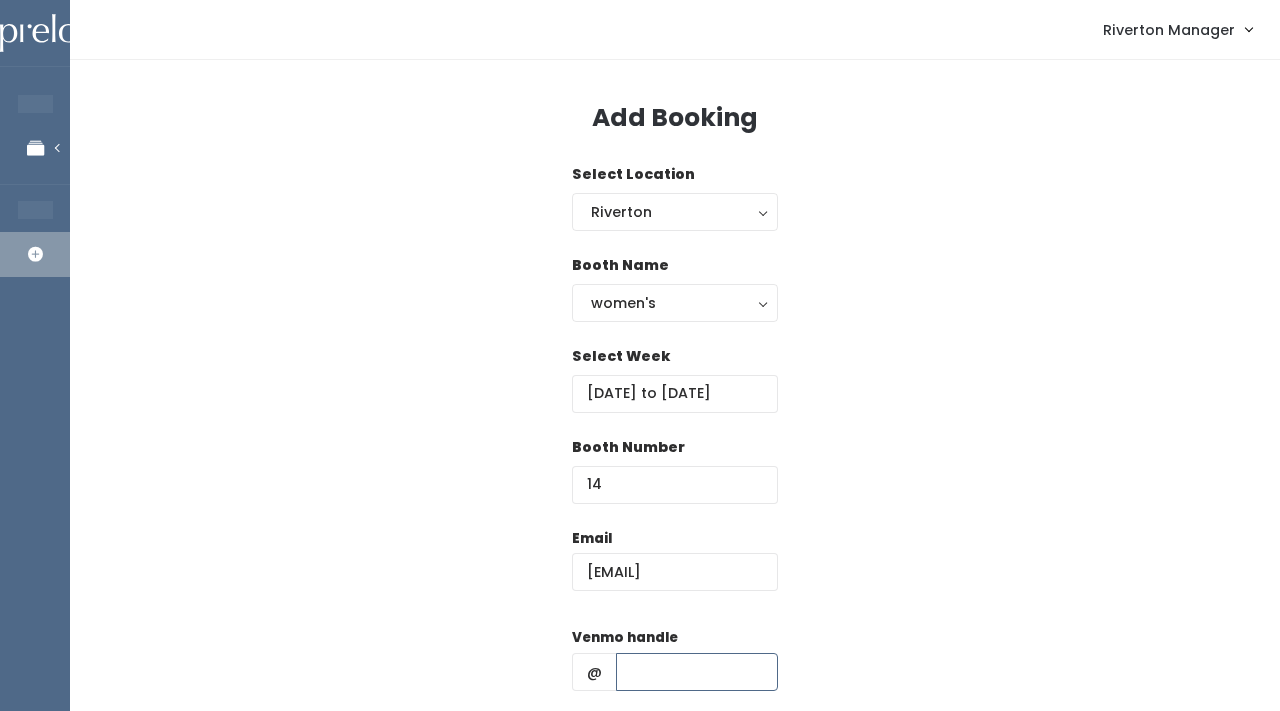 click at bounding box center [697, 672] 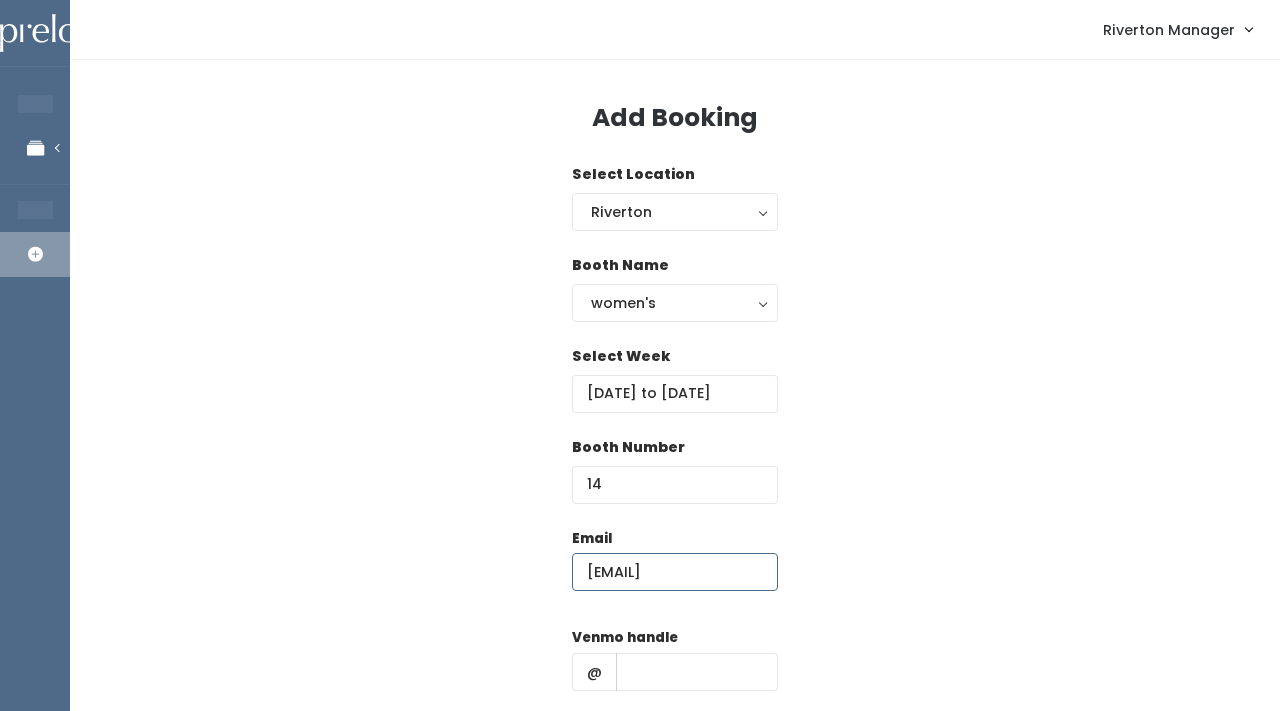 click on "[EMAIL]" at bounding box center [675, 572] 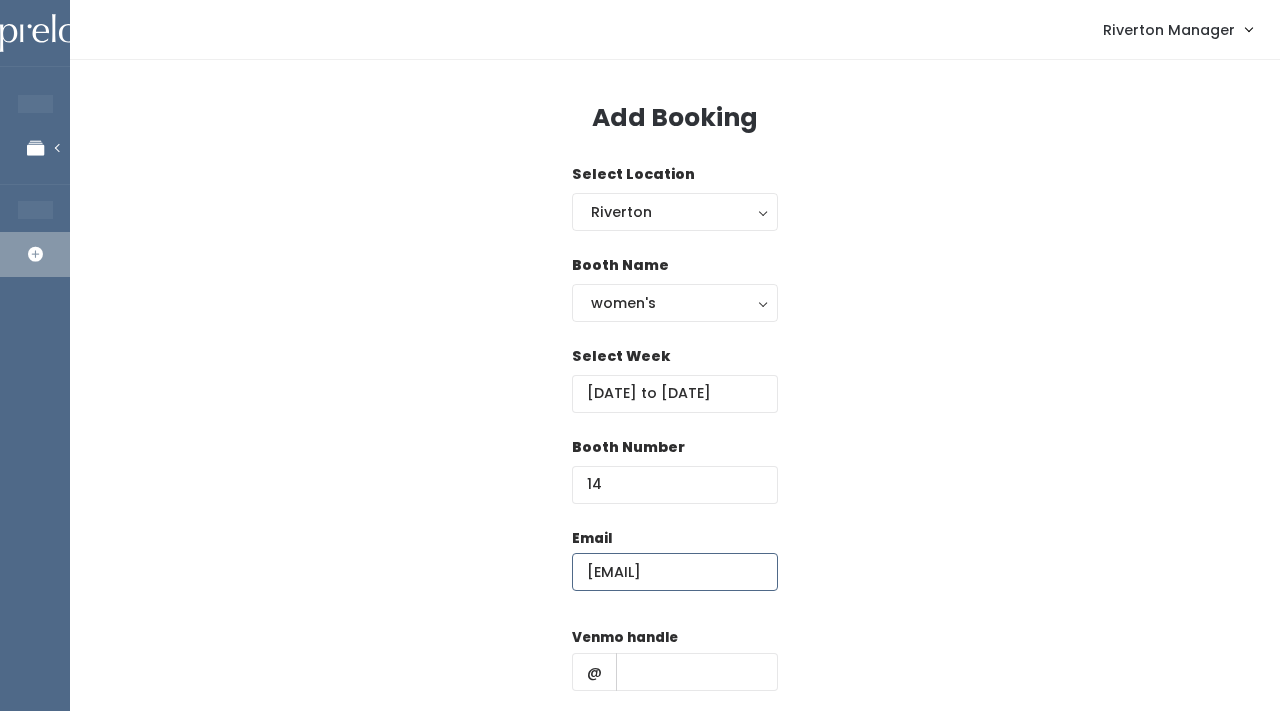 click on "[EMAIL]" at bounding box center [675, 572] 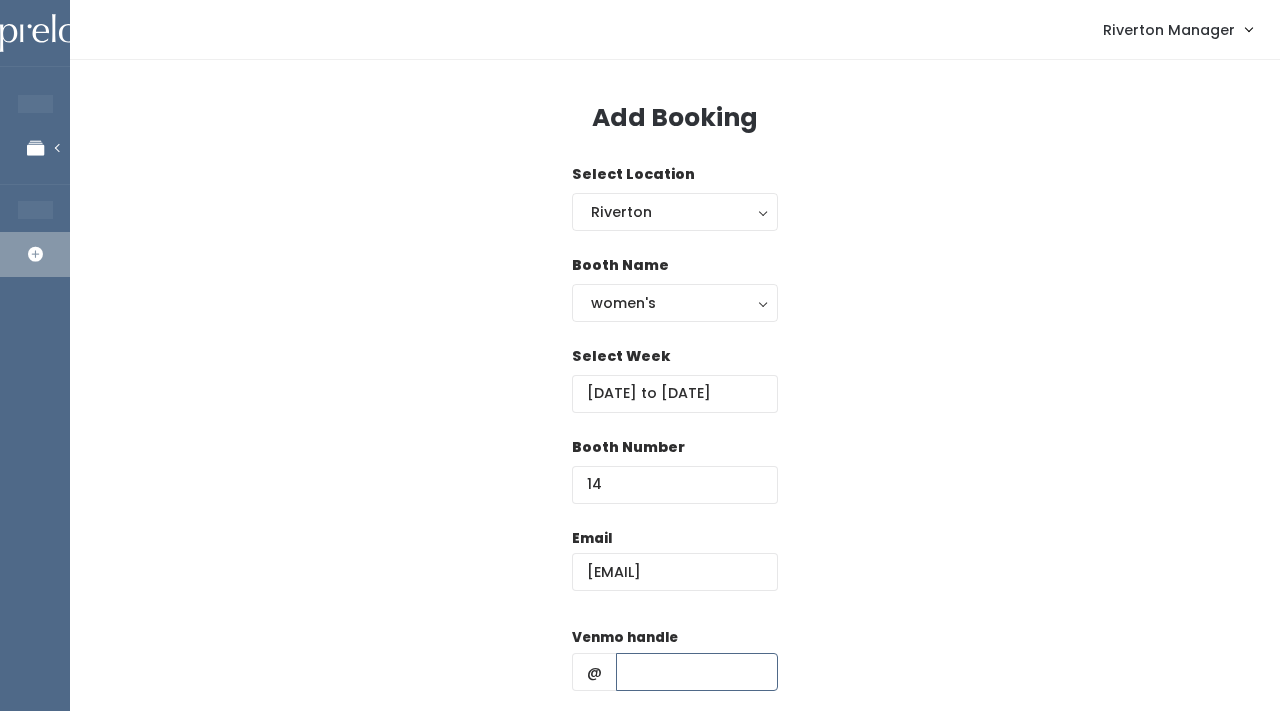 click at bounding box center [697, 672] 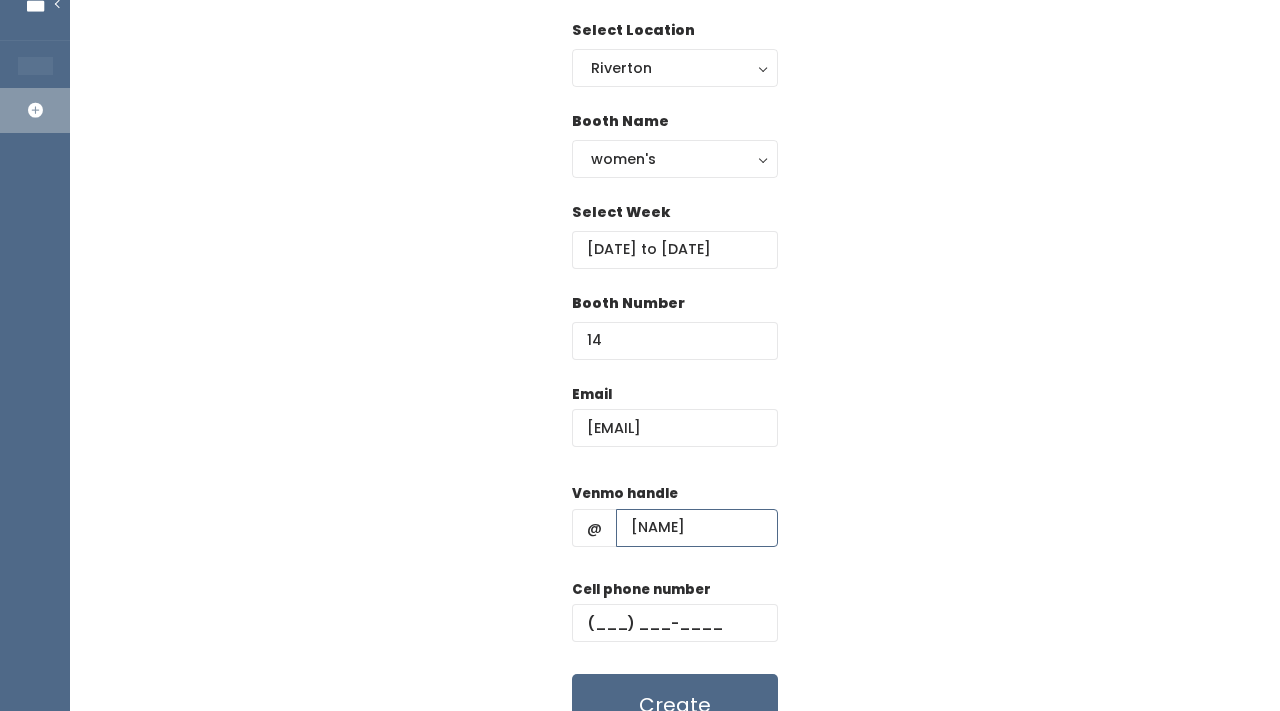 scroll, scrollTop: 162, scrollLeft: 0, axis: vertical 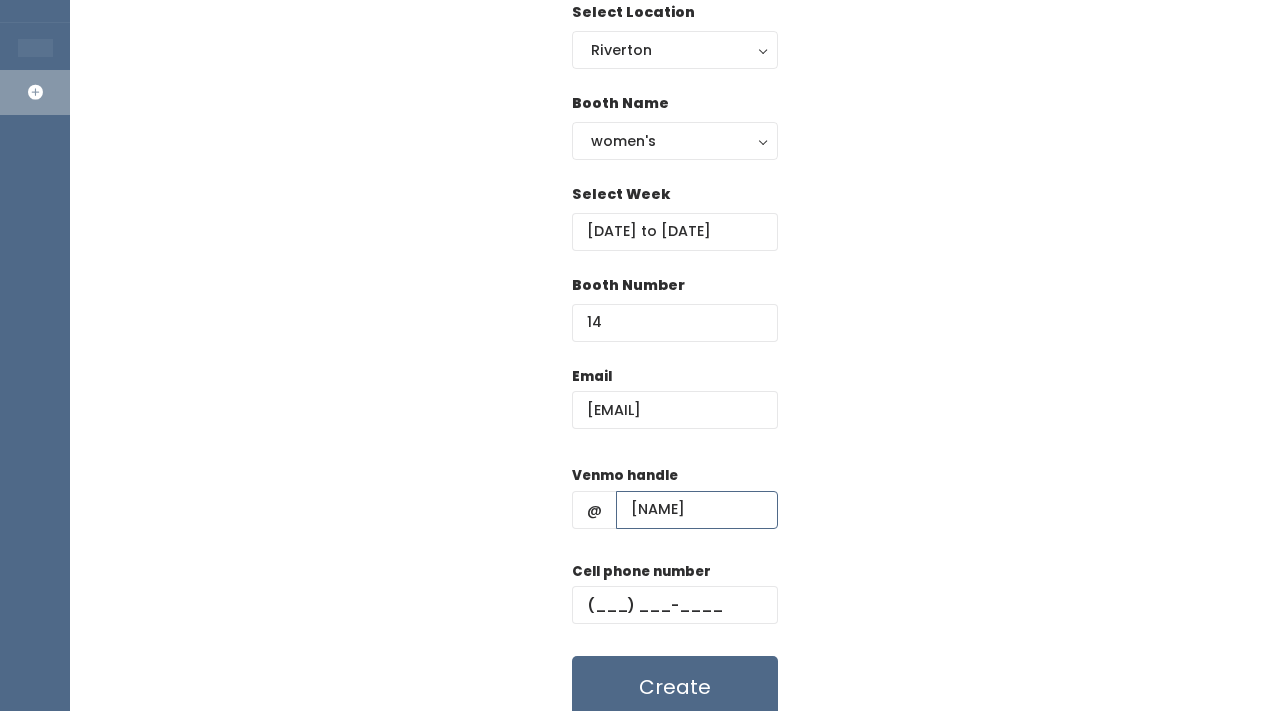 type on "[NAME]" 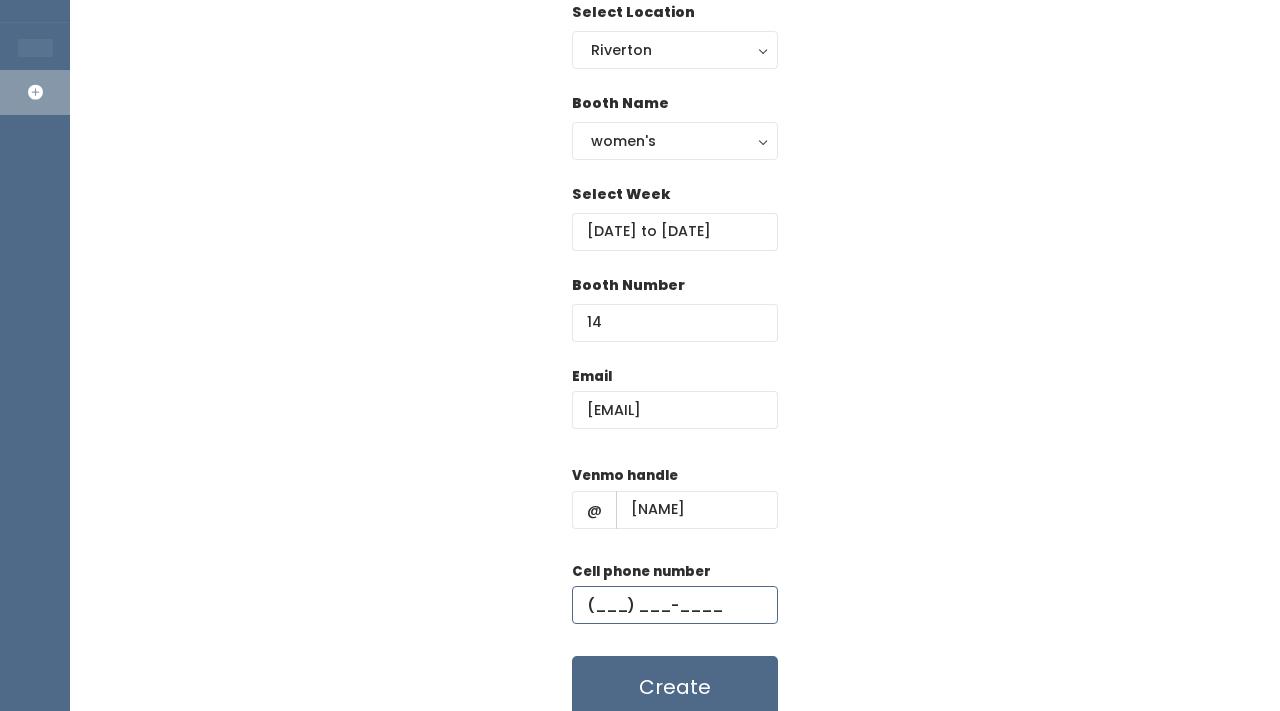 click at bounding box center (675, 605) 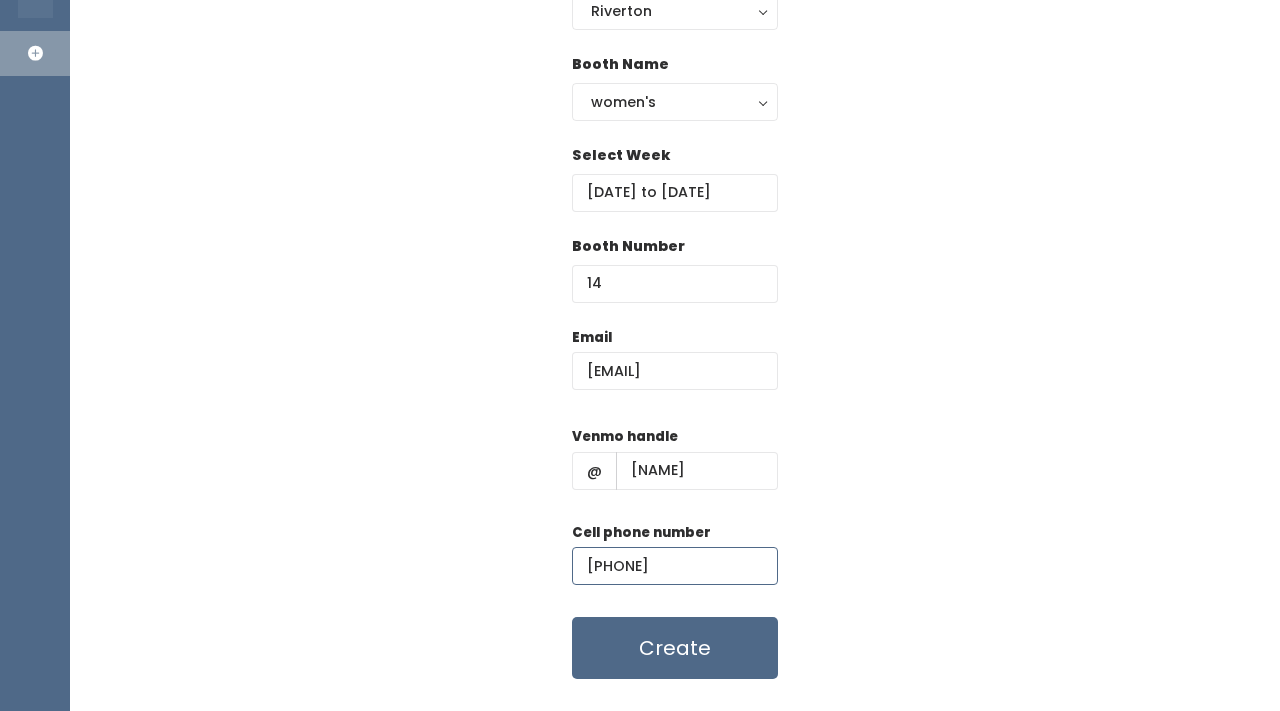 scroll, scrollTop: 195, scrollLeft: 0, axis: vertical 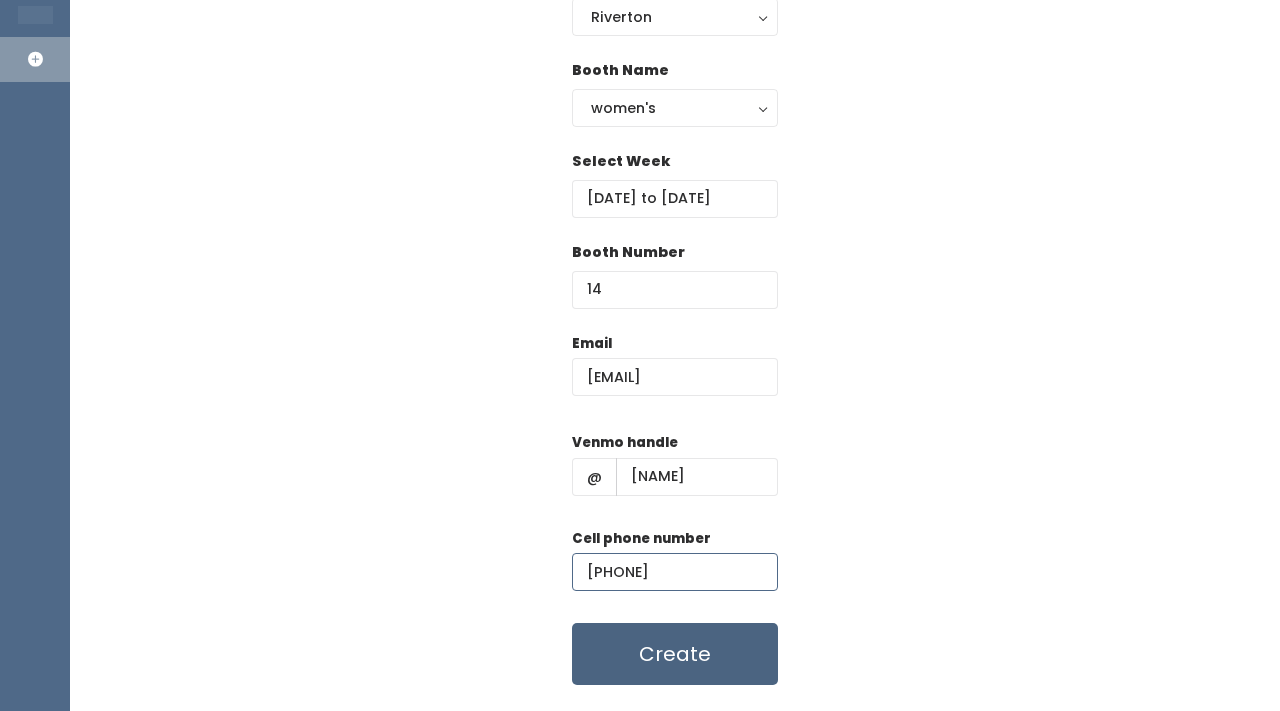 type on "[PHONE]" 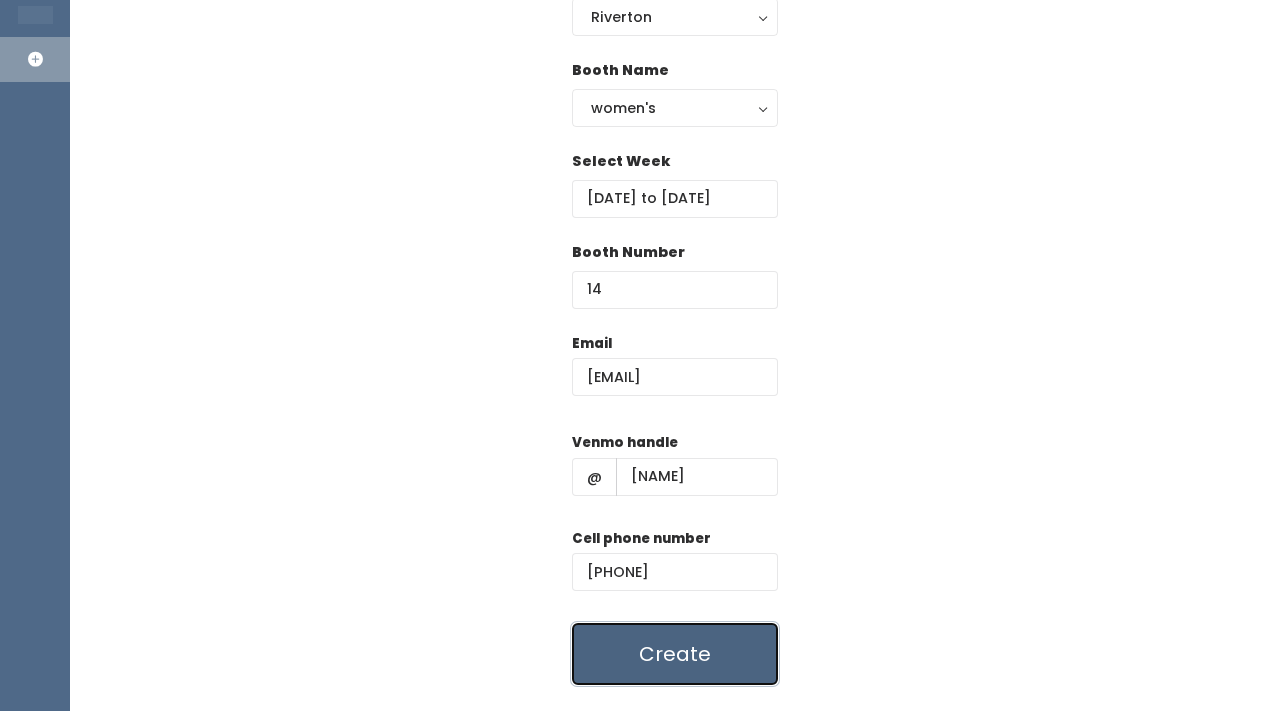 click on "Create" at bounding box center (675, 654) 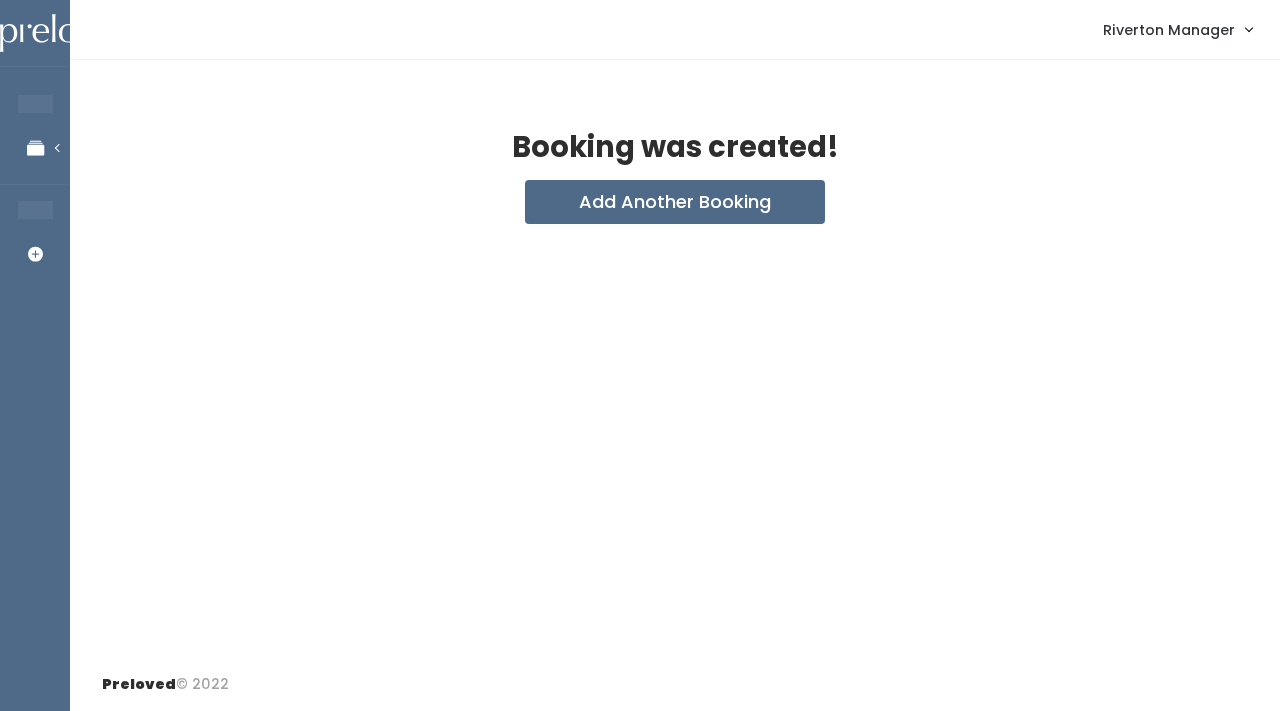 scroll, scrollTop: 0, scrollLeft: 0, axis: both 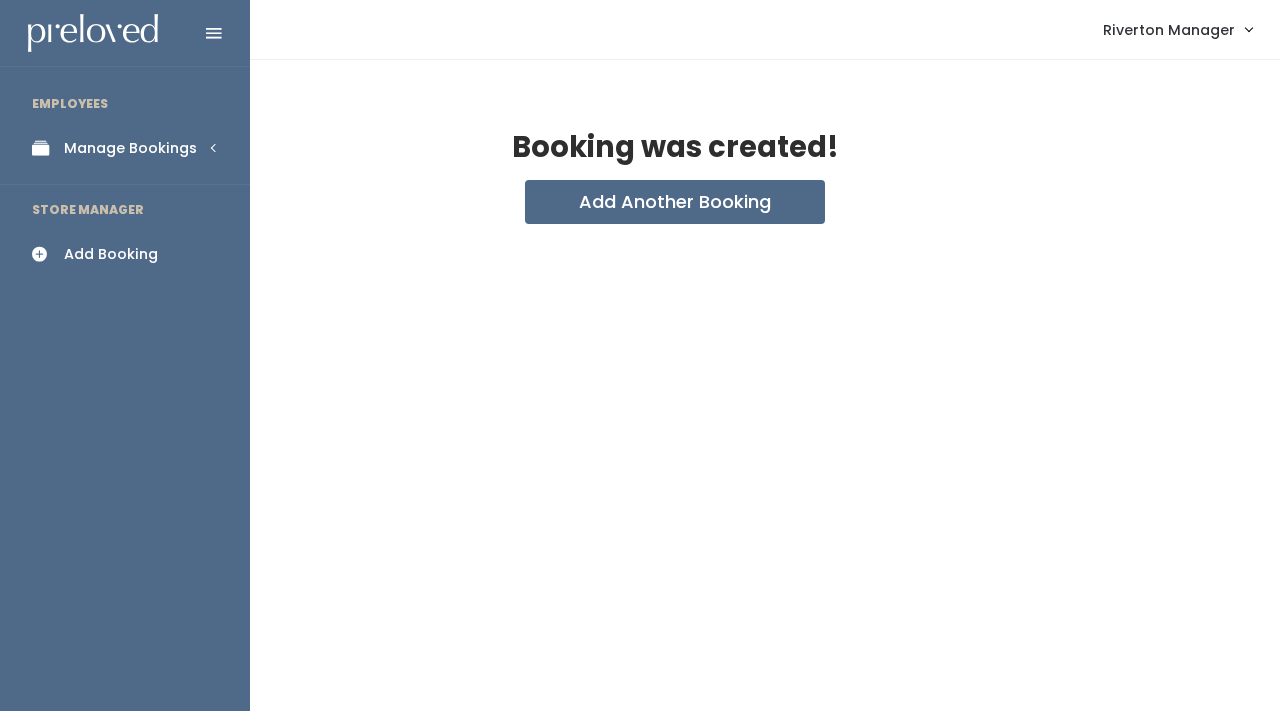 click on "Manage Bookings" at bounding box center [130, 148] 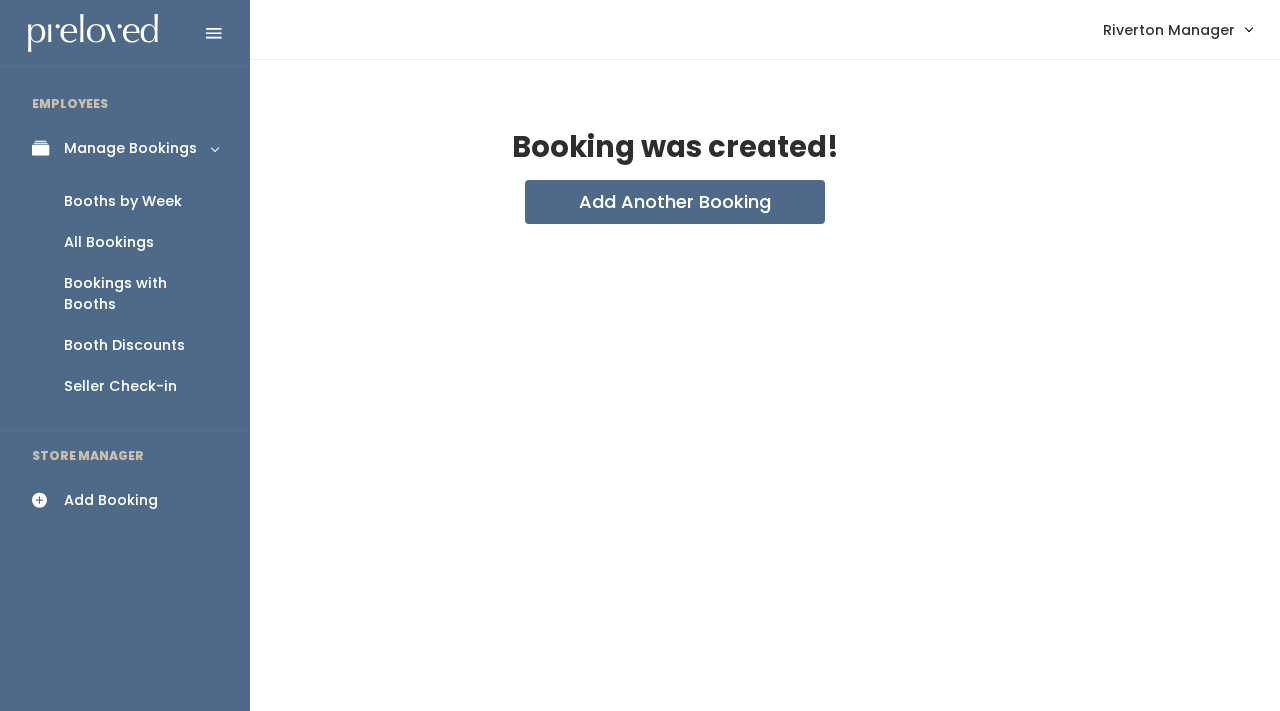 click on "Booths by Week" at bounding box center (123, 201) 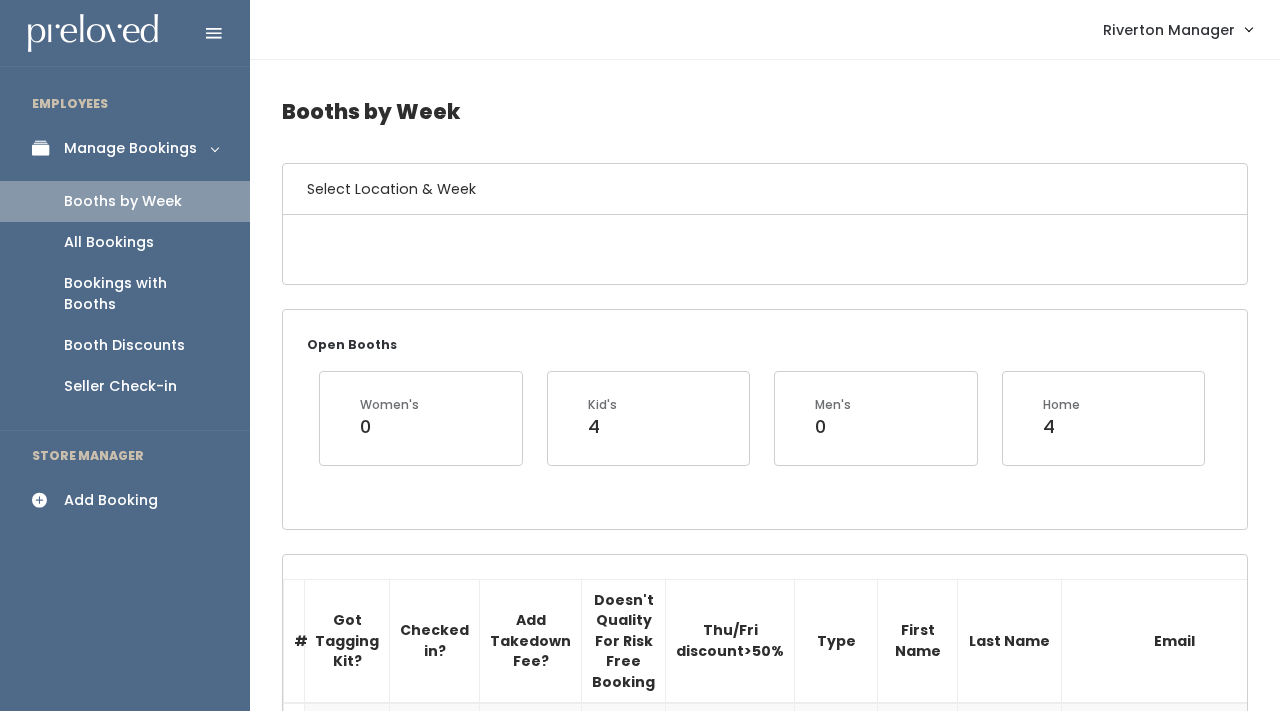 scroll, scrollTop: 0, scrollLeft: 0, axis: both 